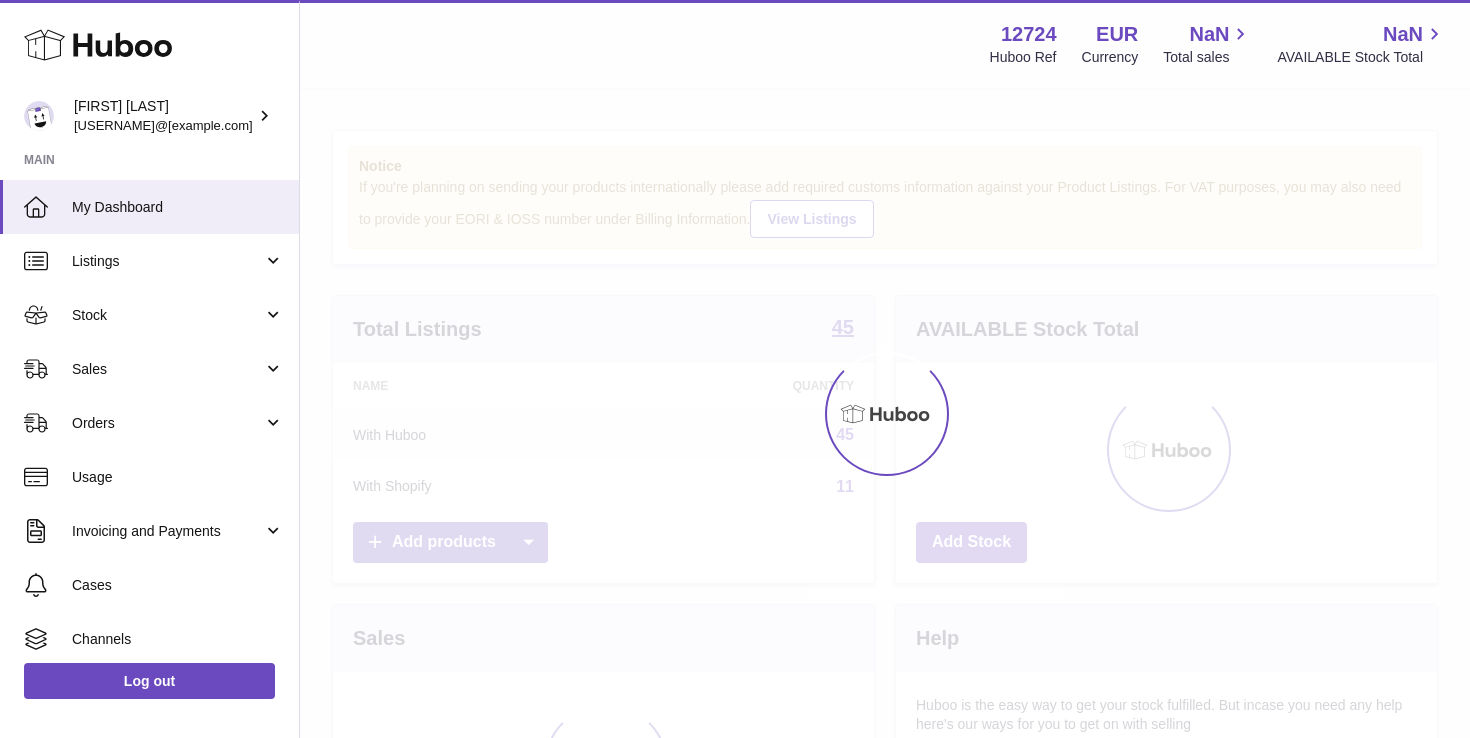 scroll, scrollTop: 0, scrollLeft: 0, axis: both 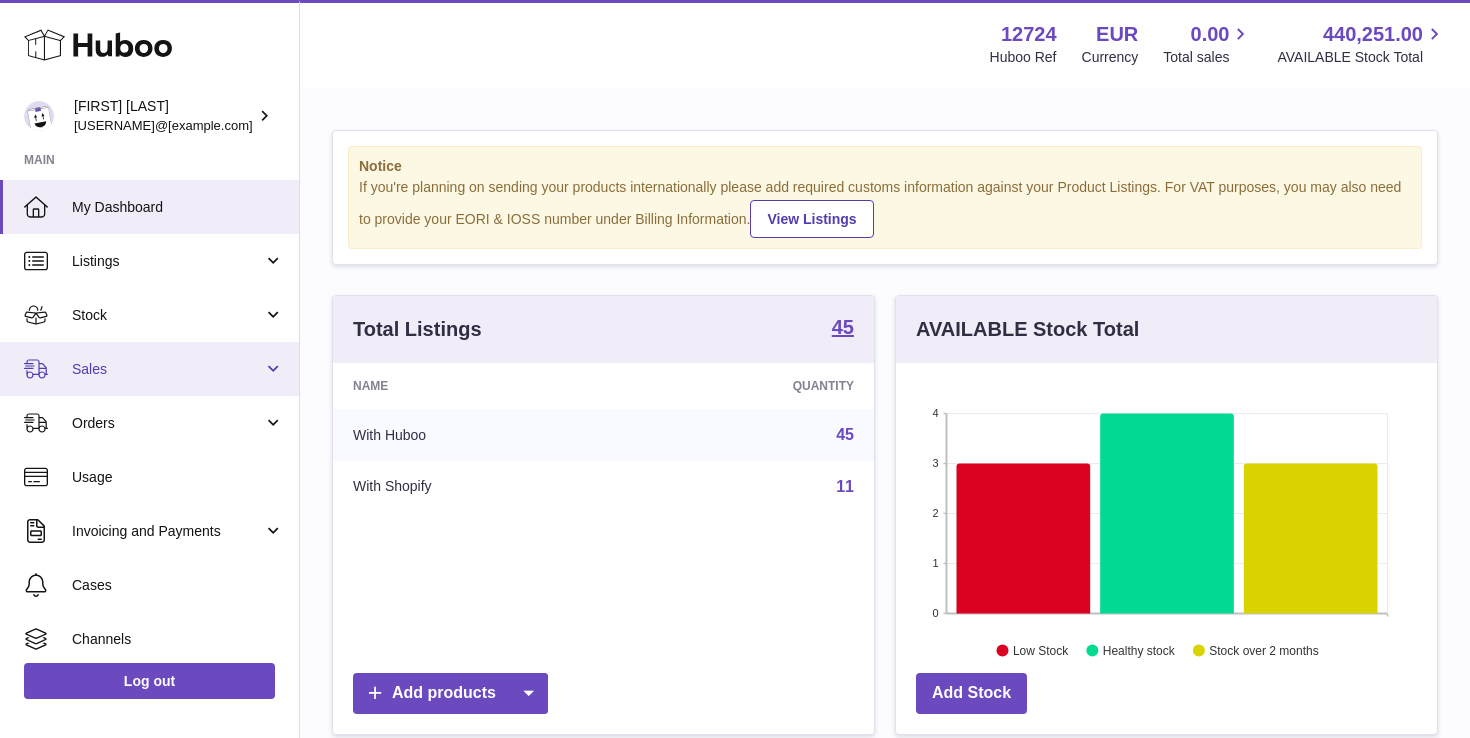 click on "Sales" at bounding box center [167, 369] 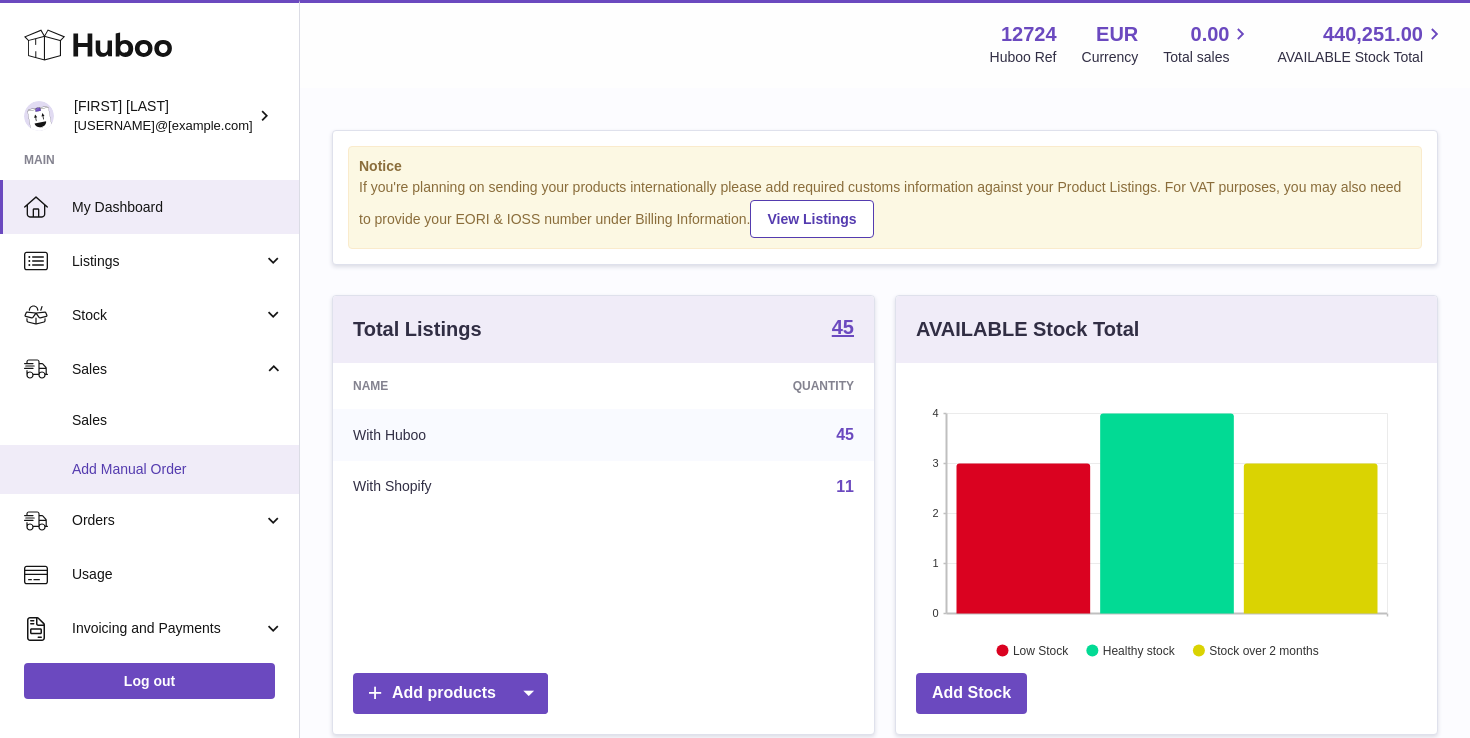 click on "Add Manual Order" at bounding box center (178, 469) 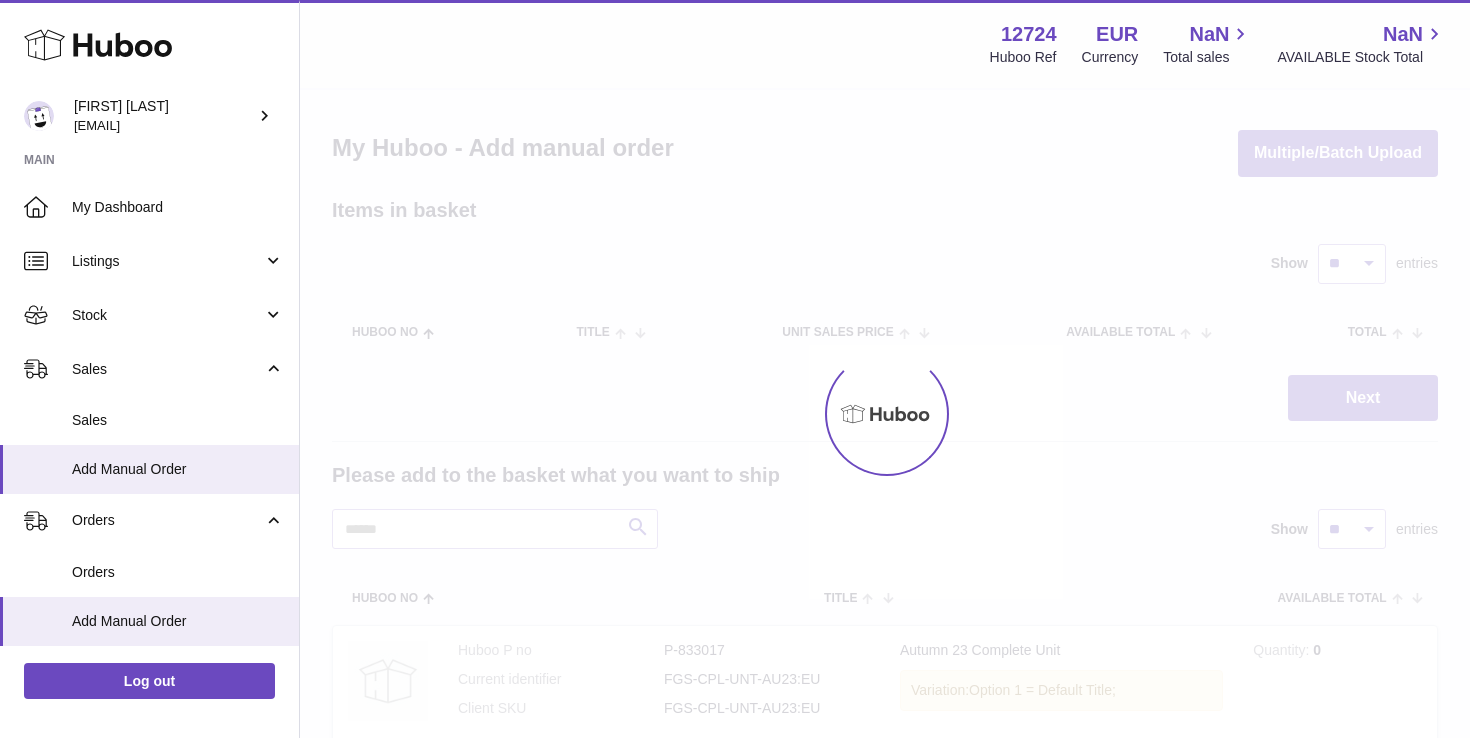 scroll, scrollTop: 0, scrollLeft: 0, axis: both 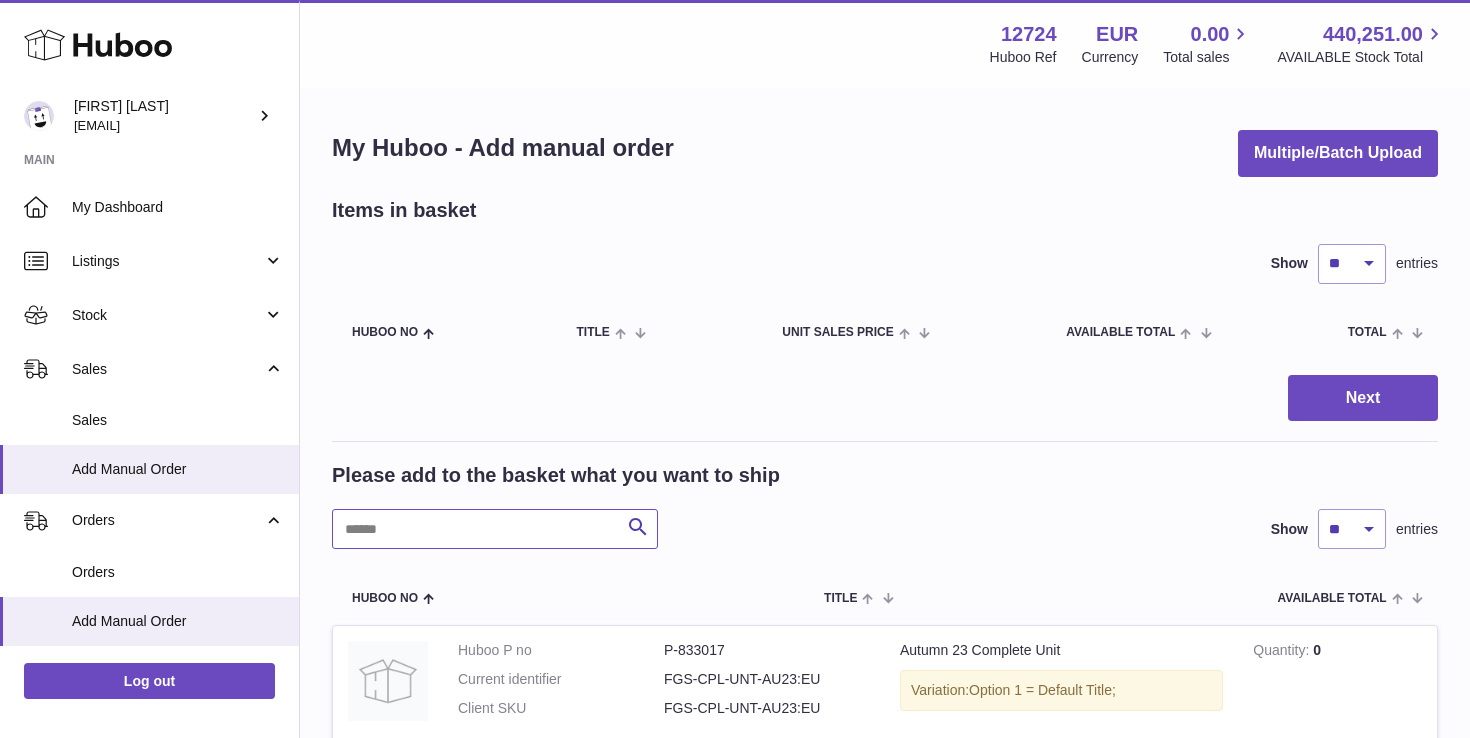 click at bounding box center (495, 529) 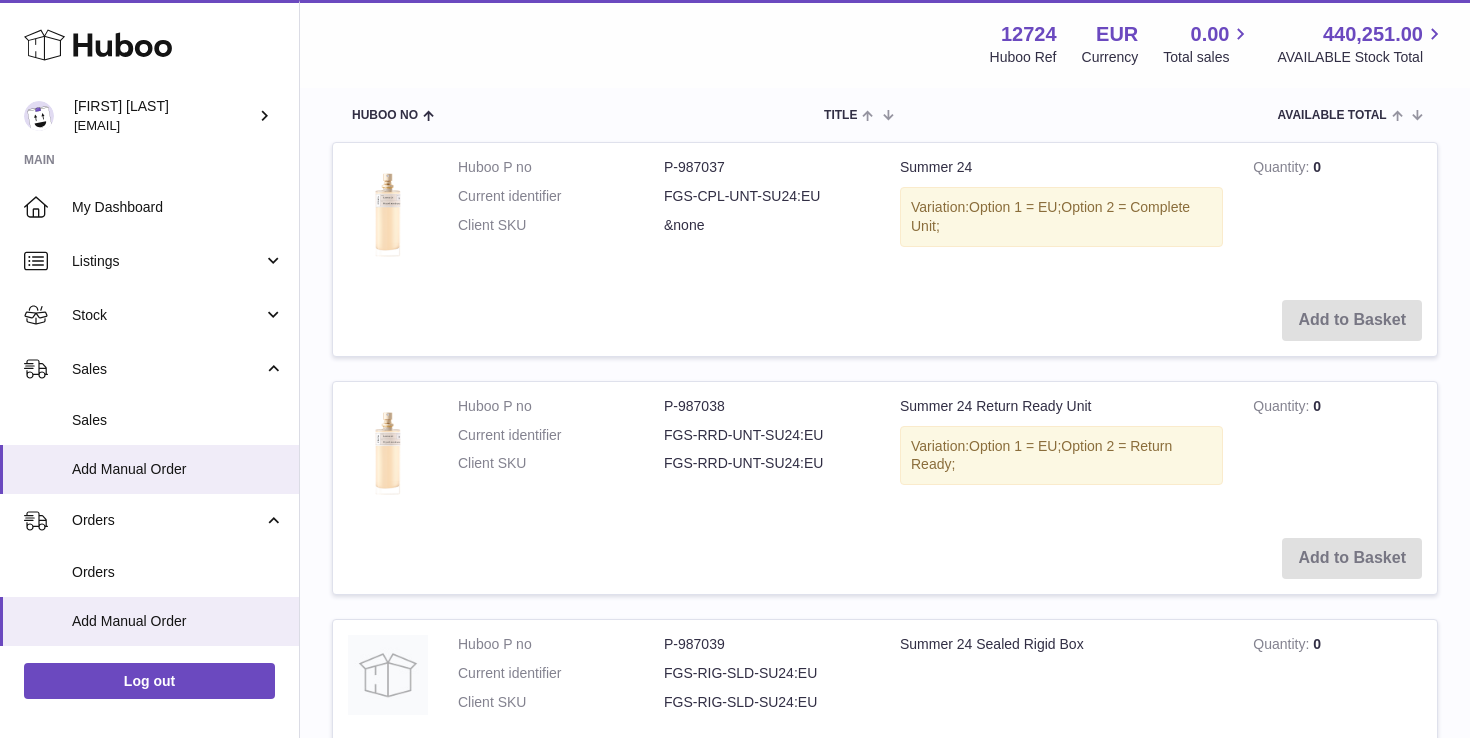 scroll, scrollTop: 0, scrollLeft: 0, axis: both 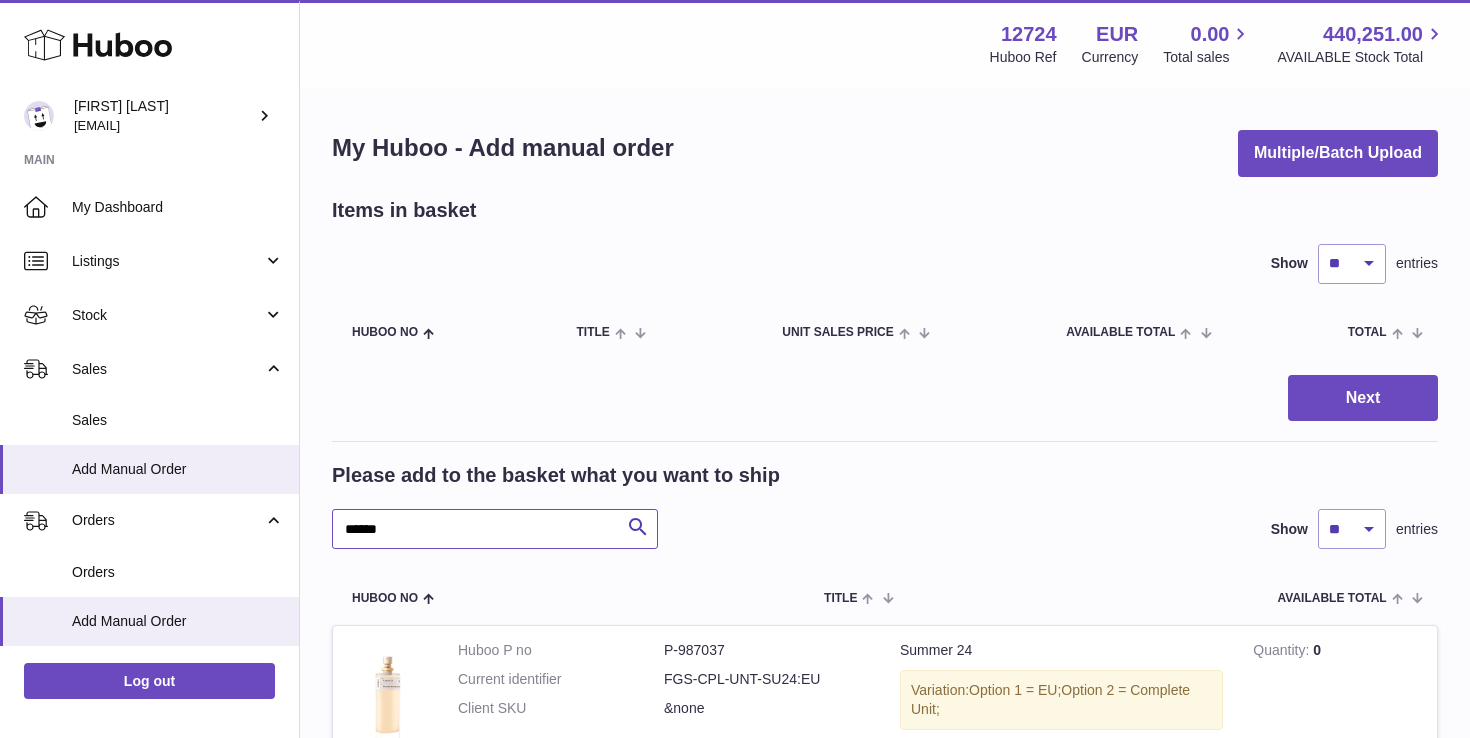 click on "******" at bounding box center (495, 529) 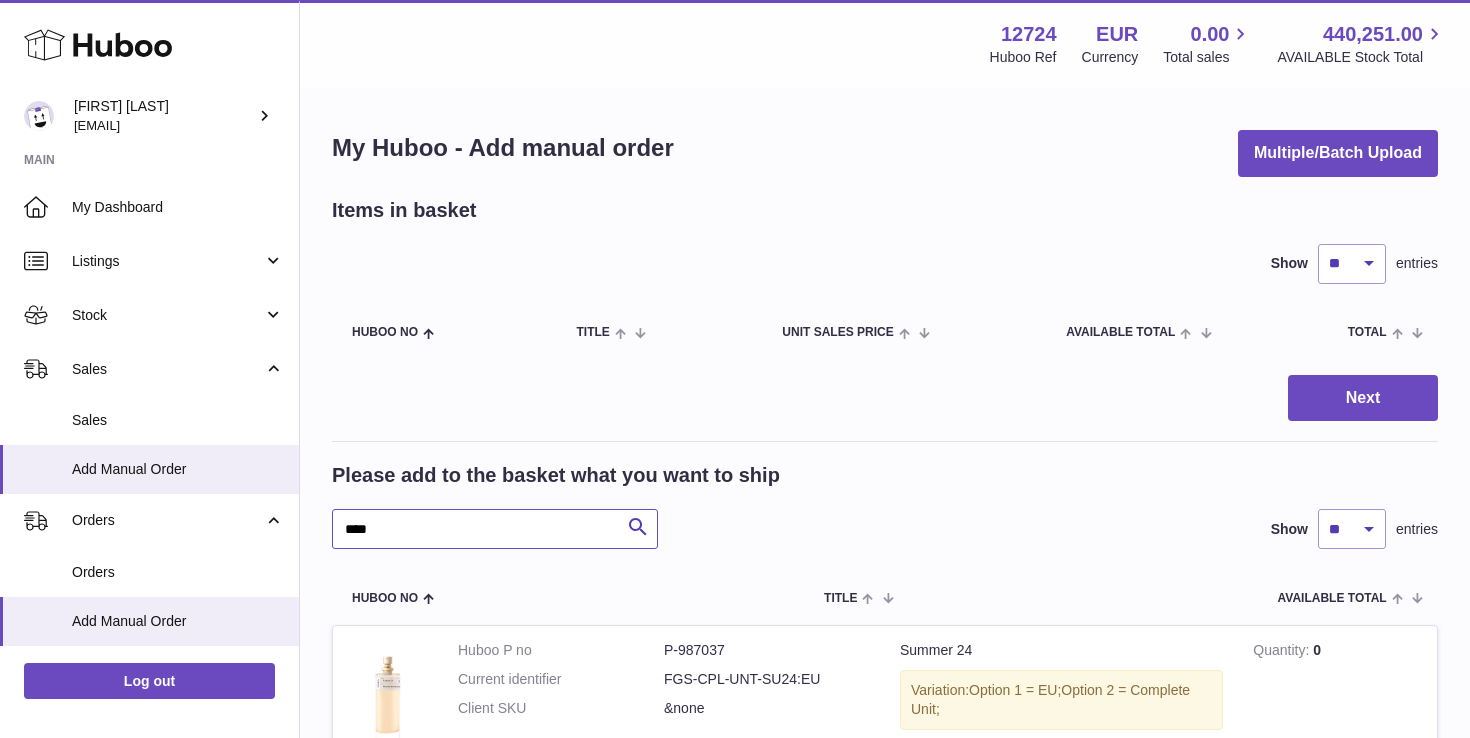 type on "****" 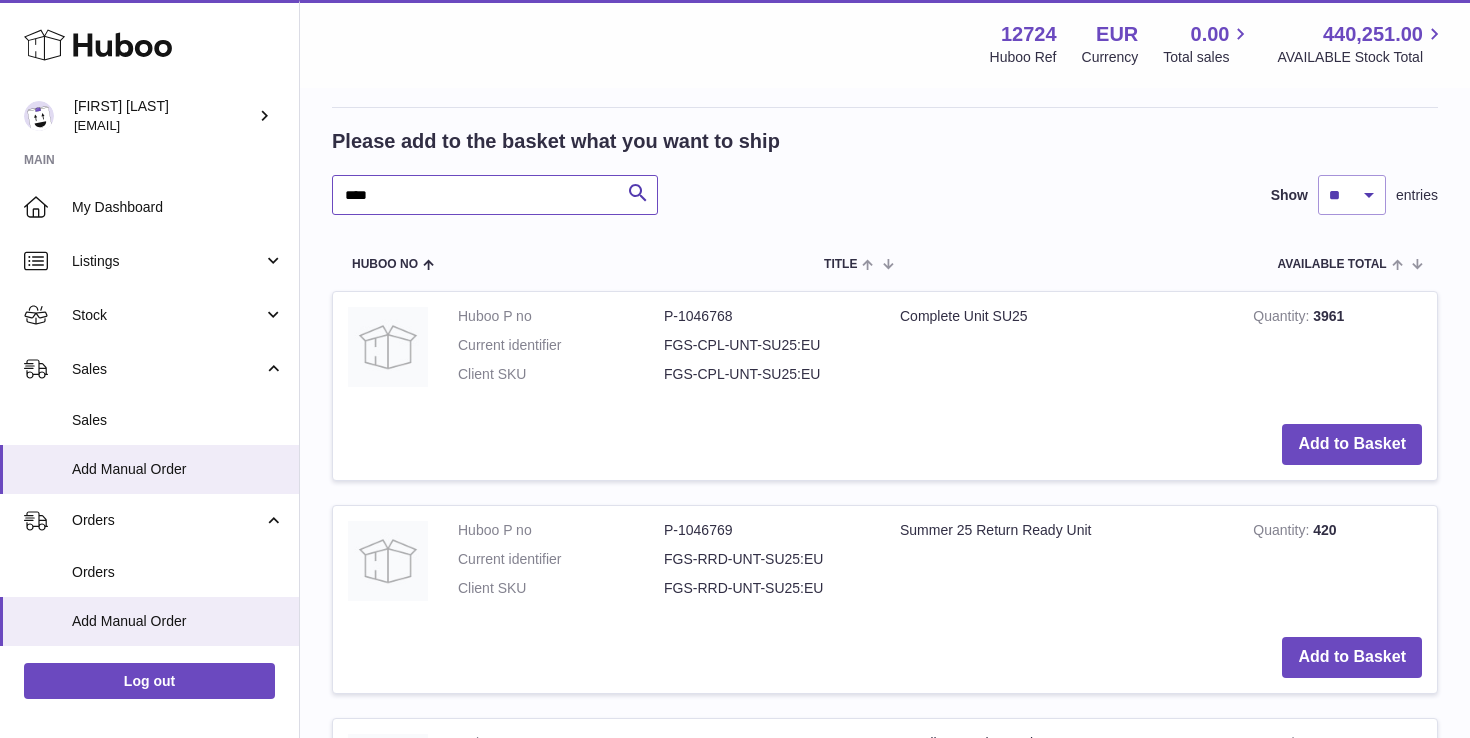 scroll, scrollTop: 343, scrollLeft: 0, axis: vertical 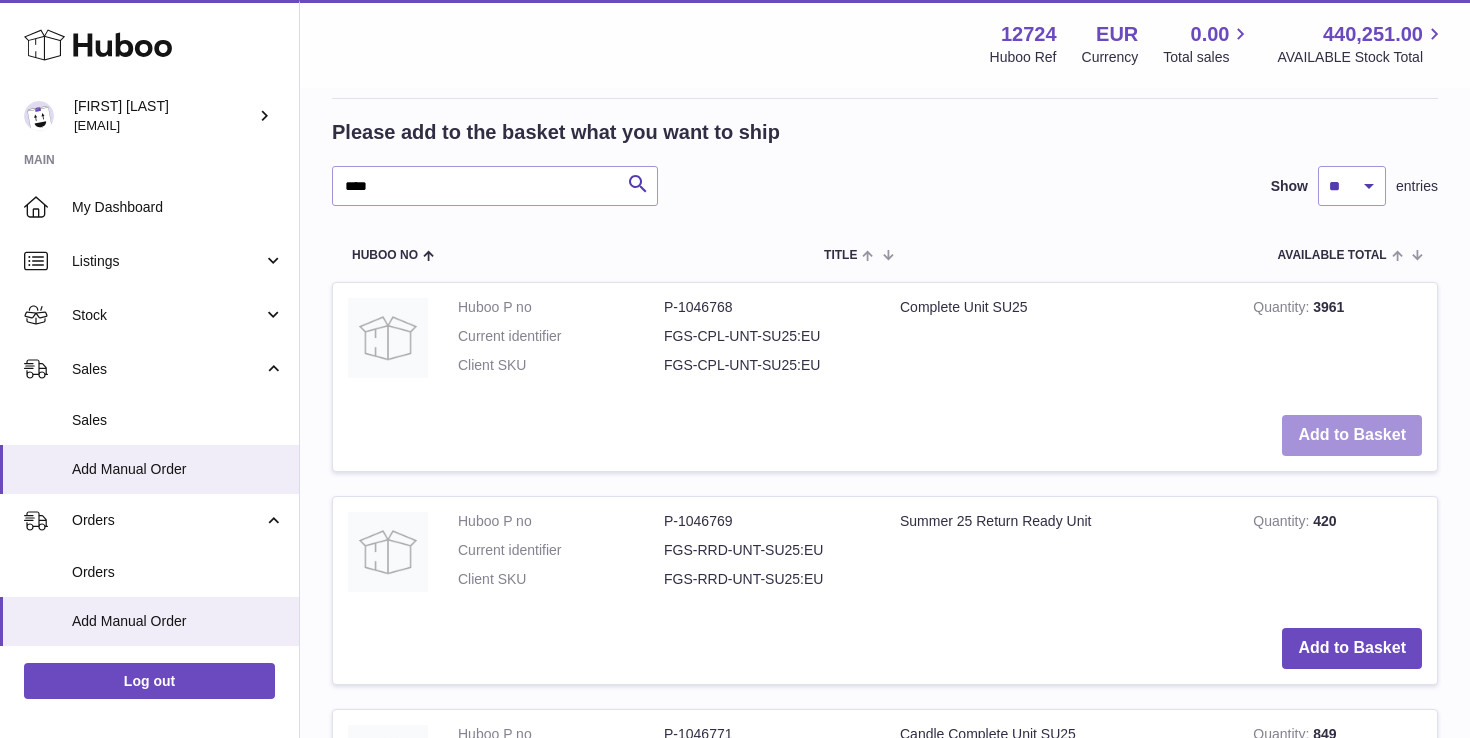 click on "Add to Basket" at bounding box center (1352, 435) 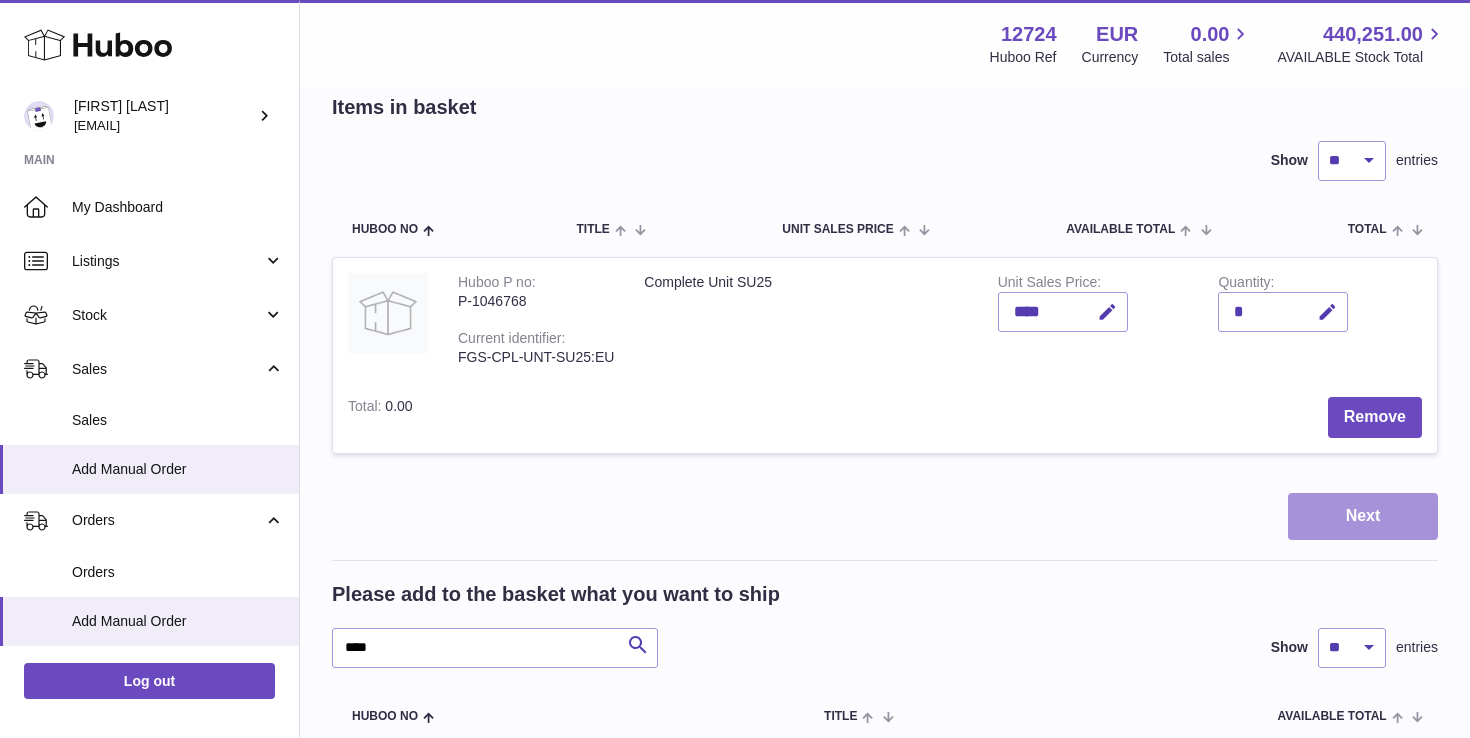 scroll, scrollTop: 53, scrollLeft: 0, axis: vertical 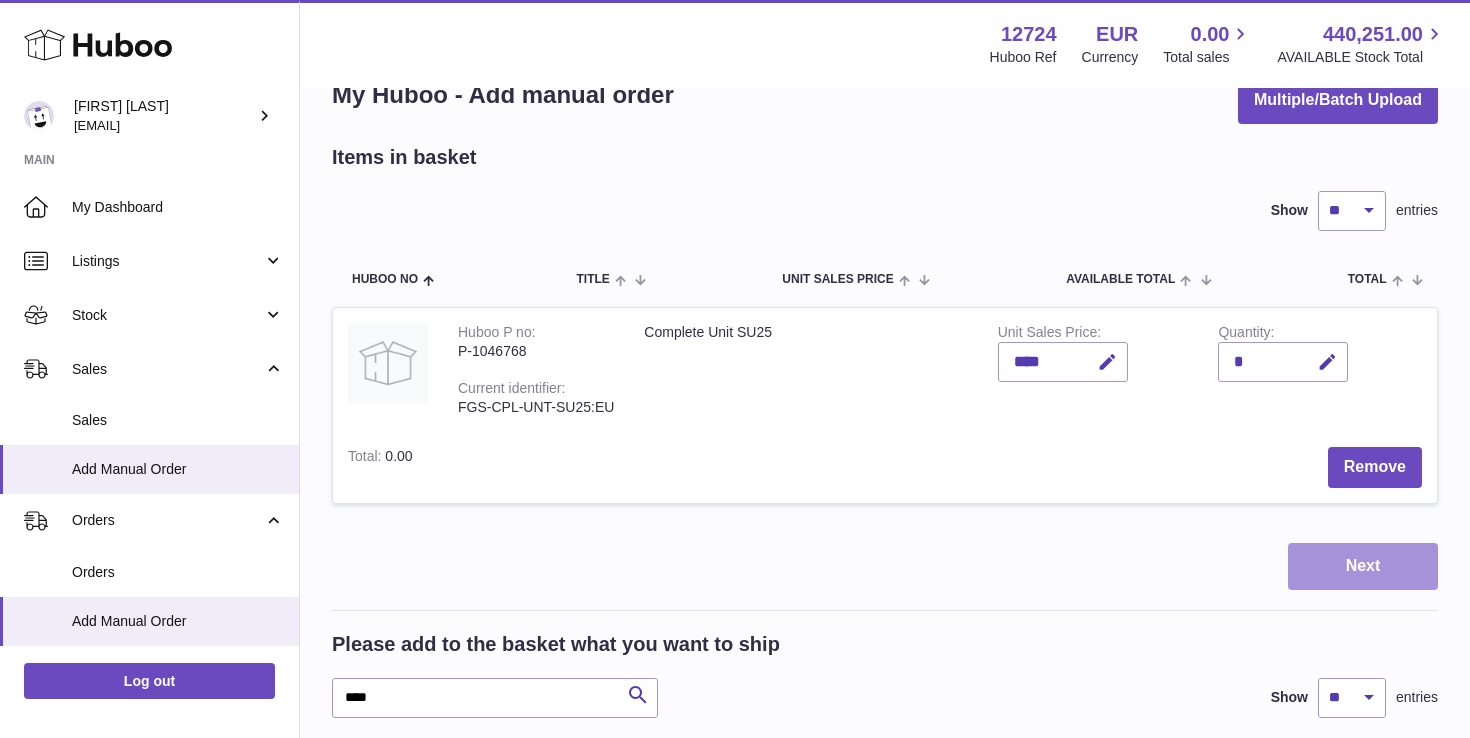 click on "Next" at bounding box center (1363, 566) 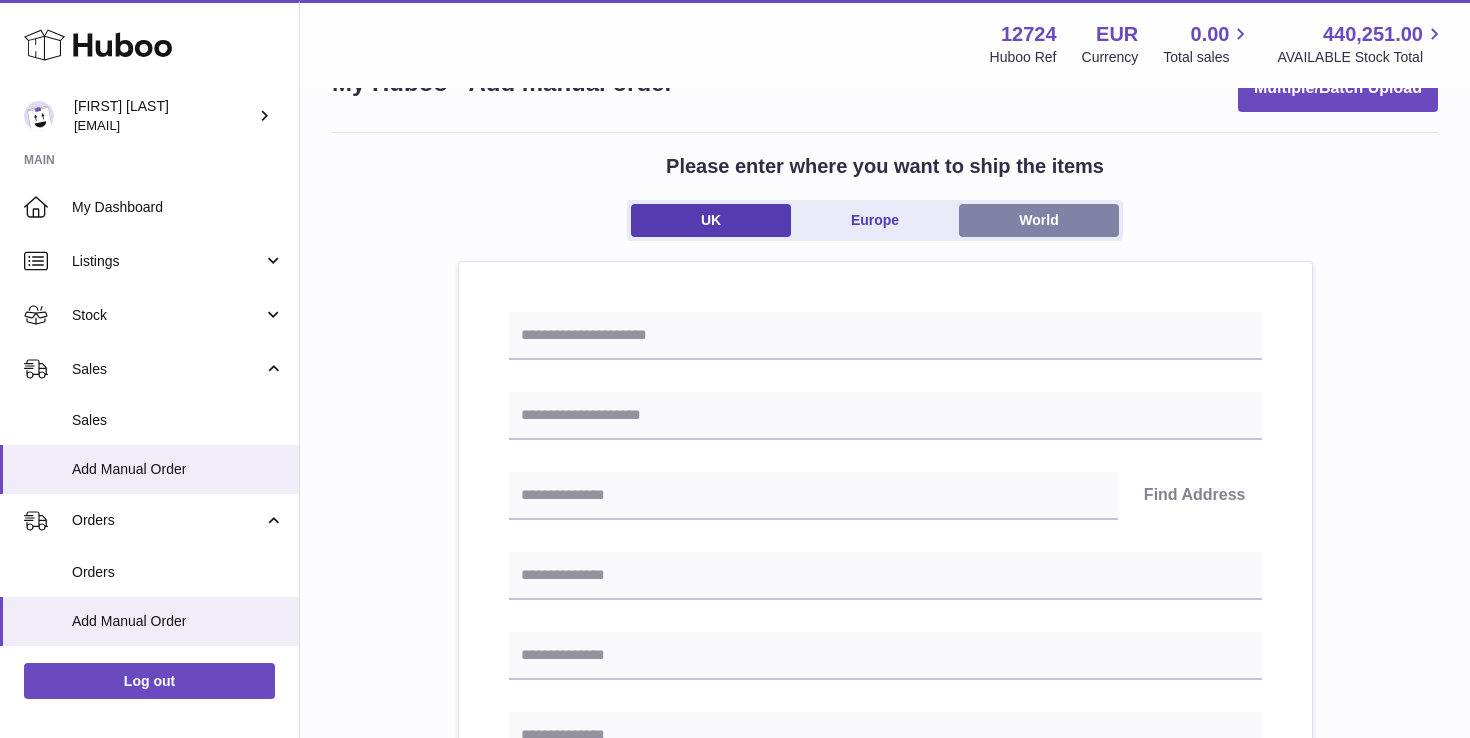 scroll, scrollTop: 113, scrollLeft: 0, axis: vertical 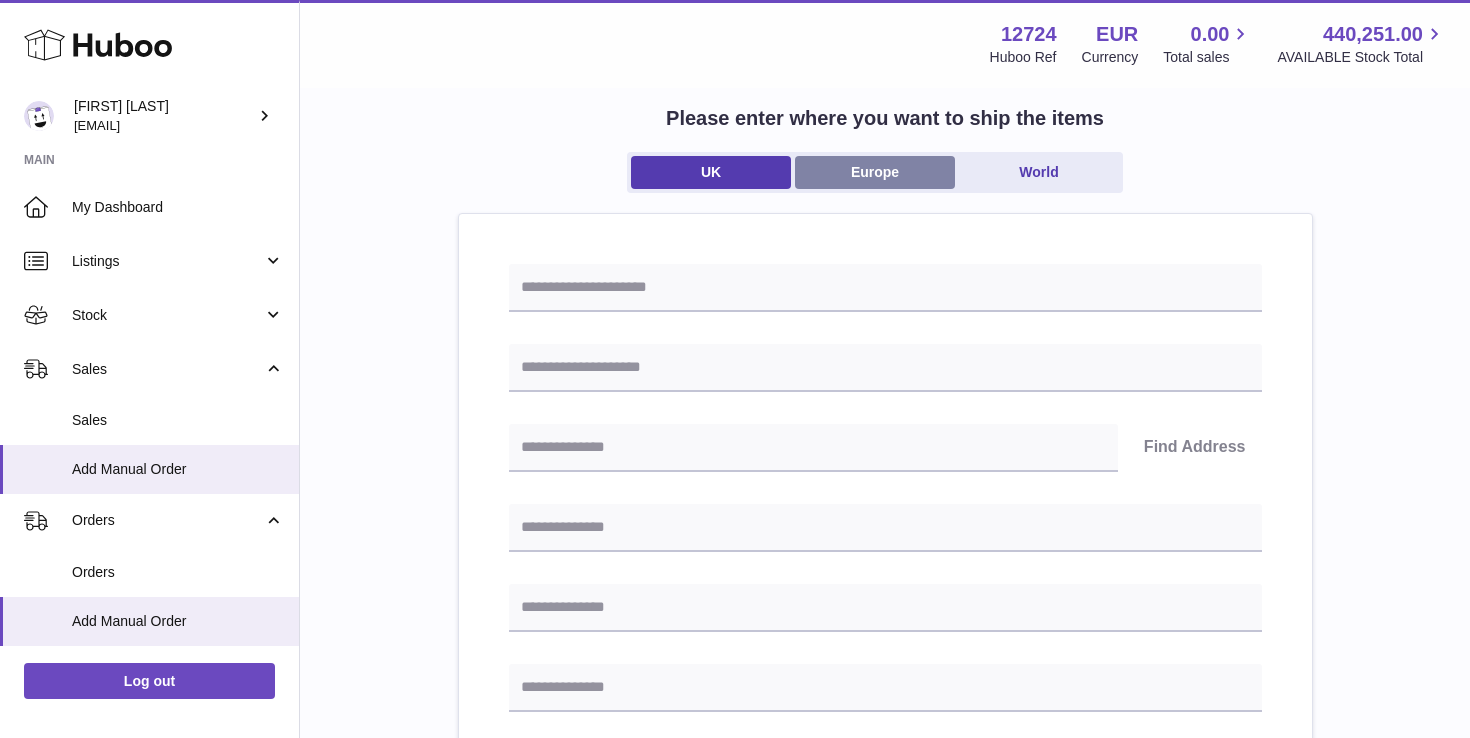 click on "Europe" at bounding box center (875, 172) 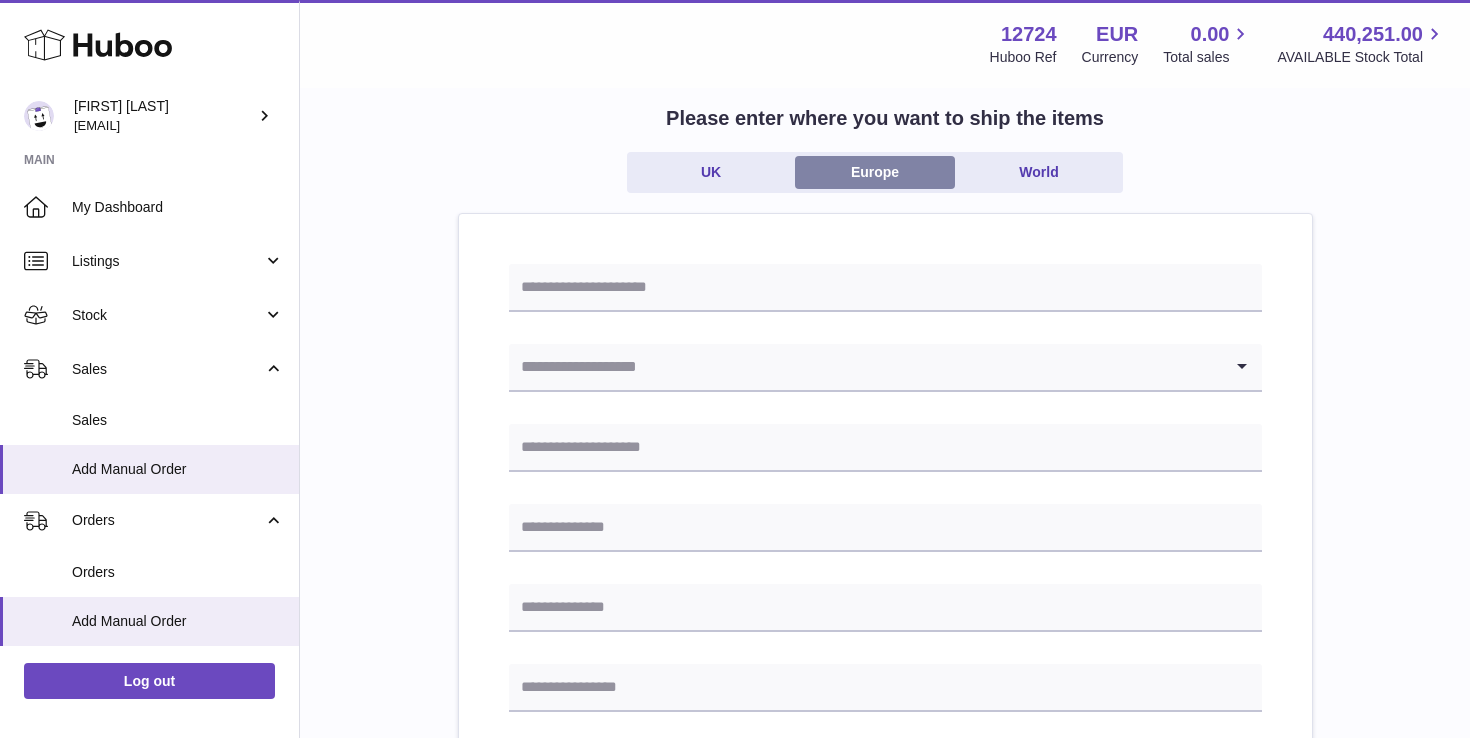 scroll, scrollTop: 0, scrollLeft: 0, axis: both 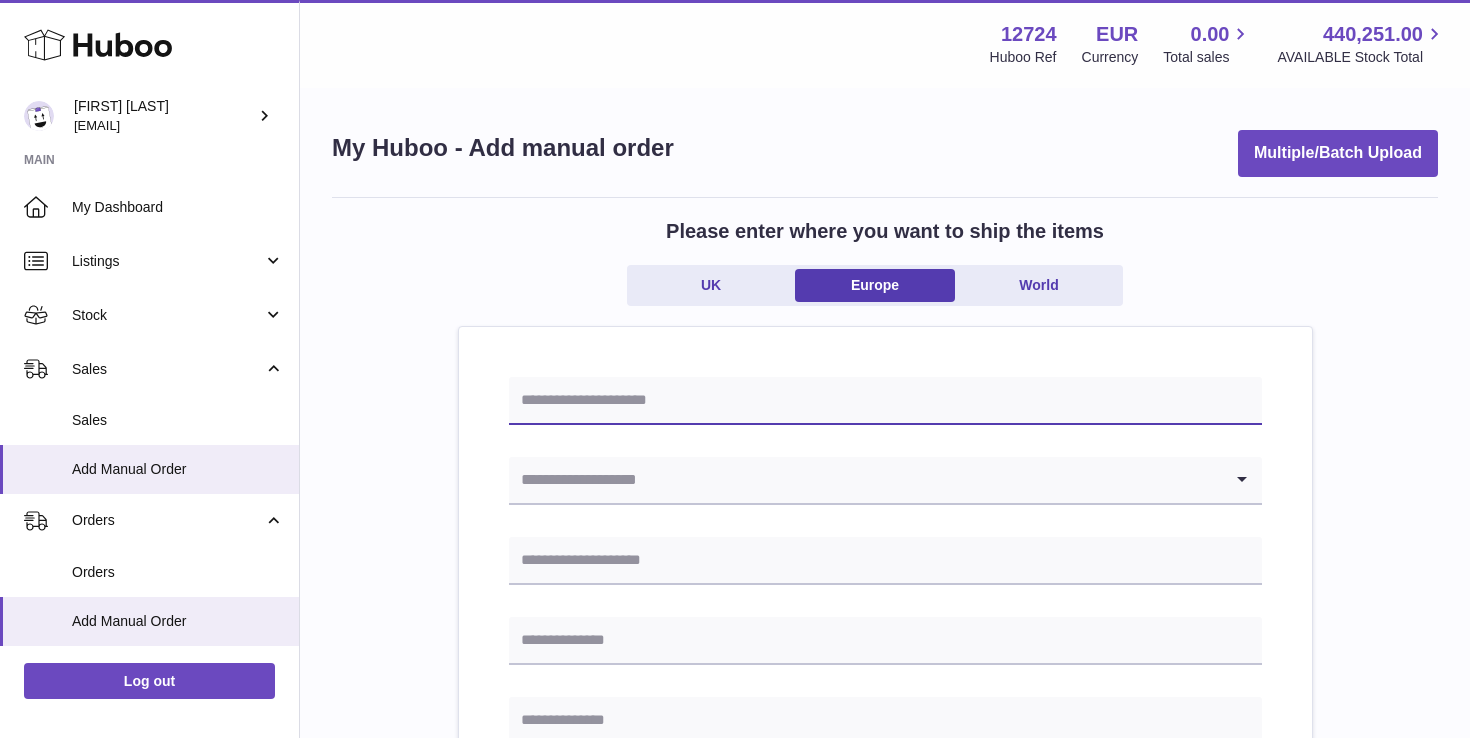 click at bounding box center [885, 401] 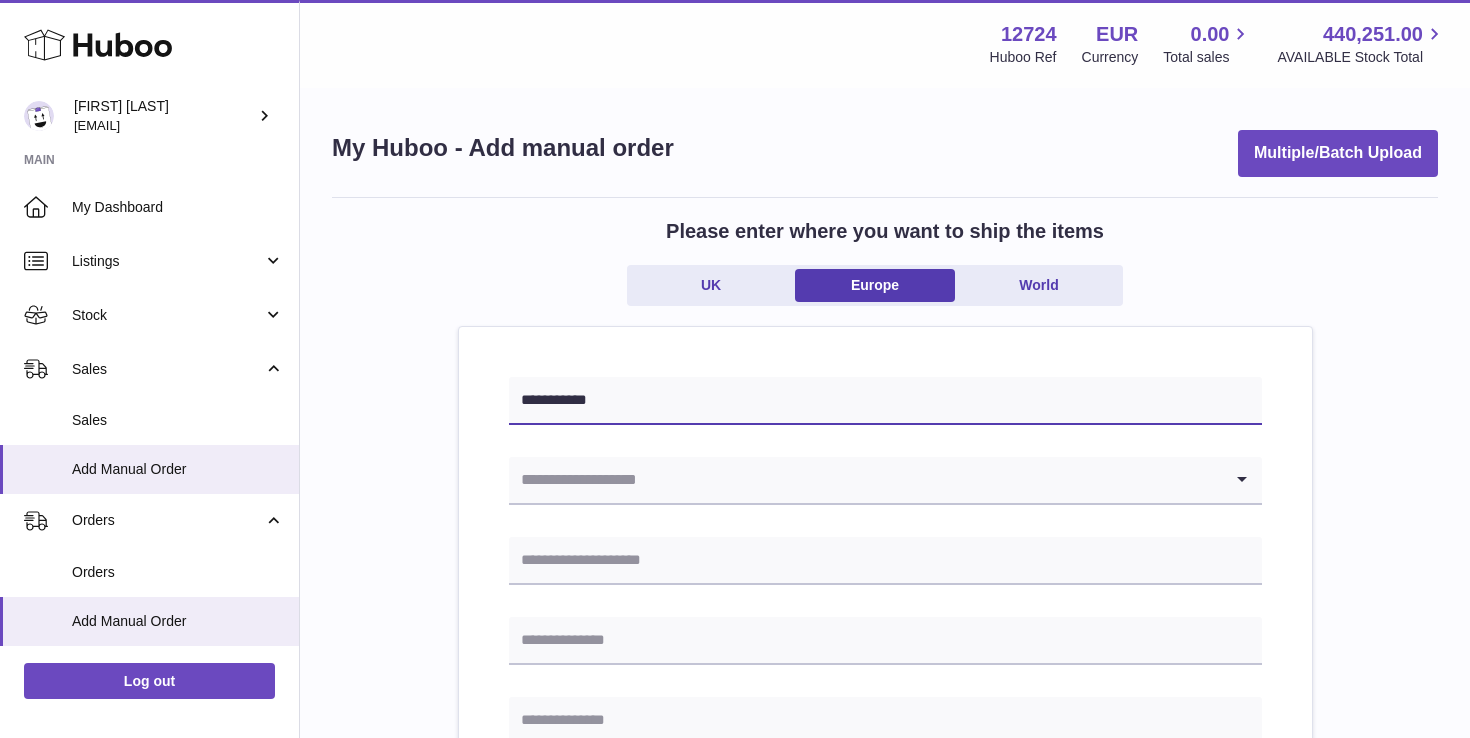 type on "**********" 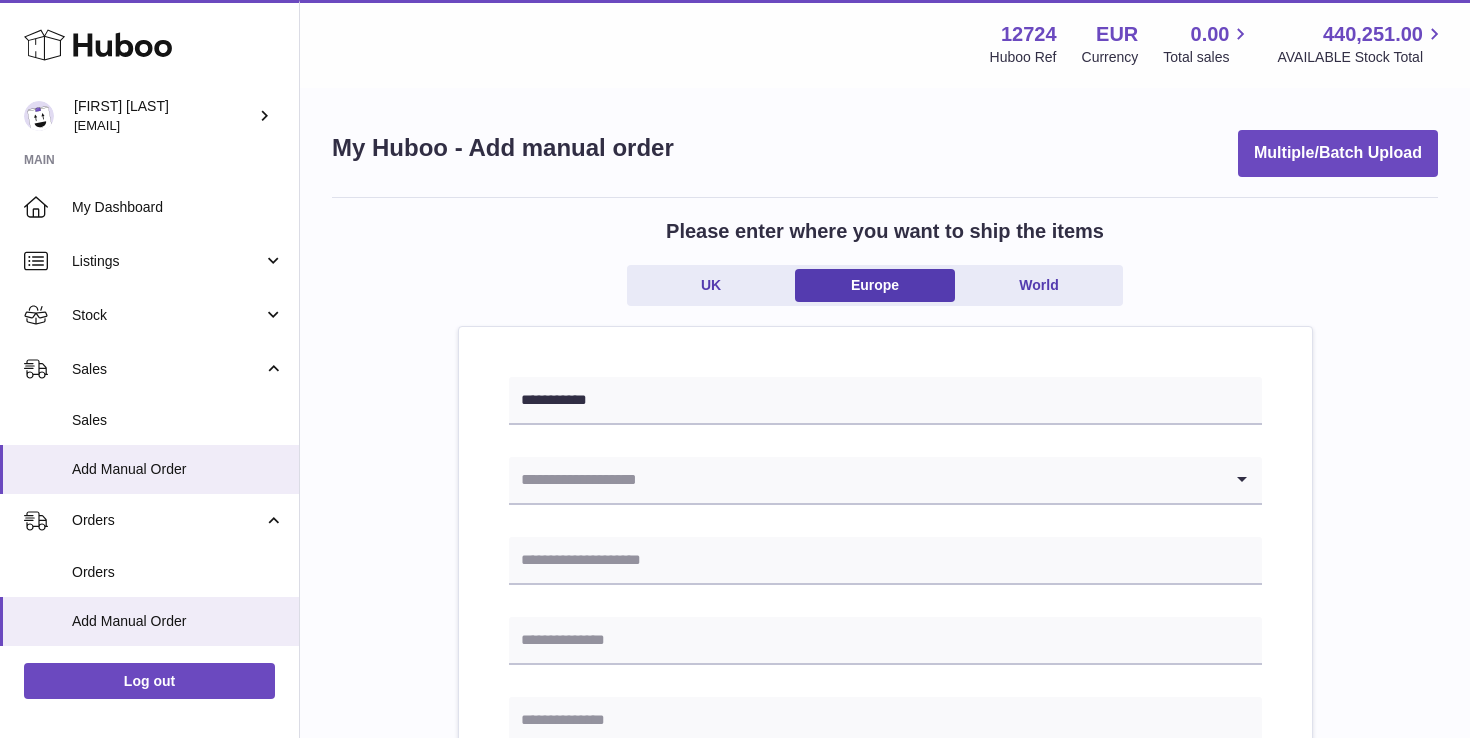 click at bounding box center (865, 480) 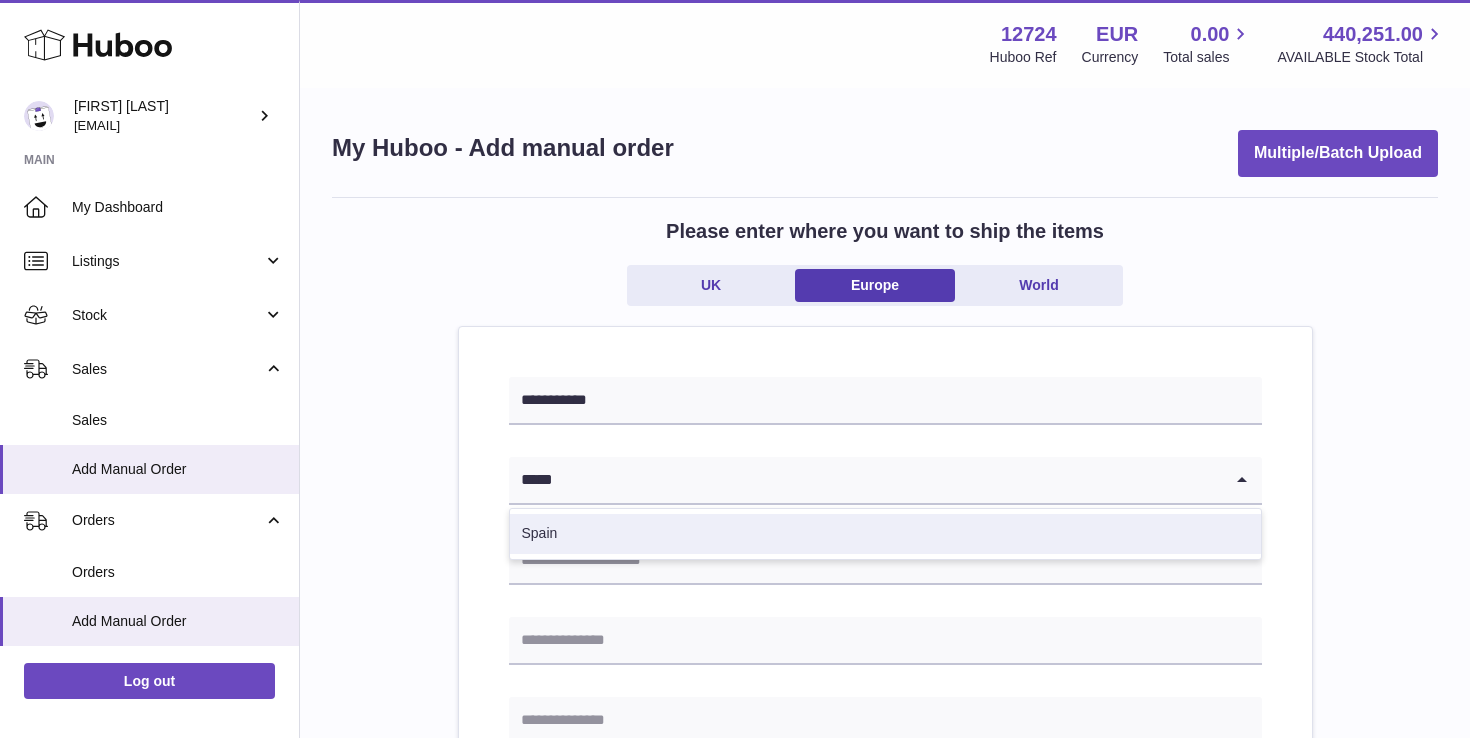 type on "*****" 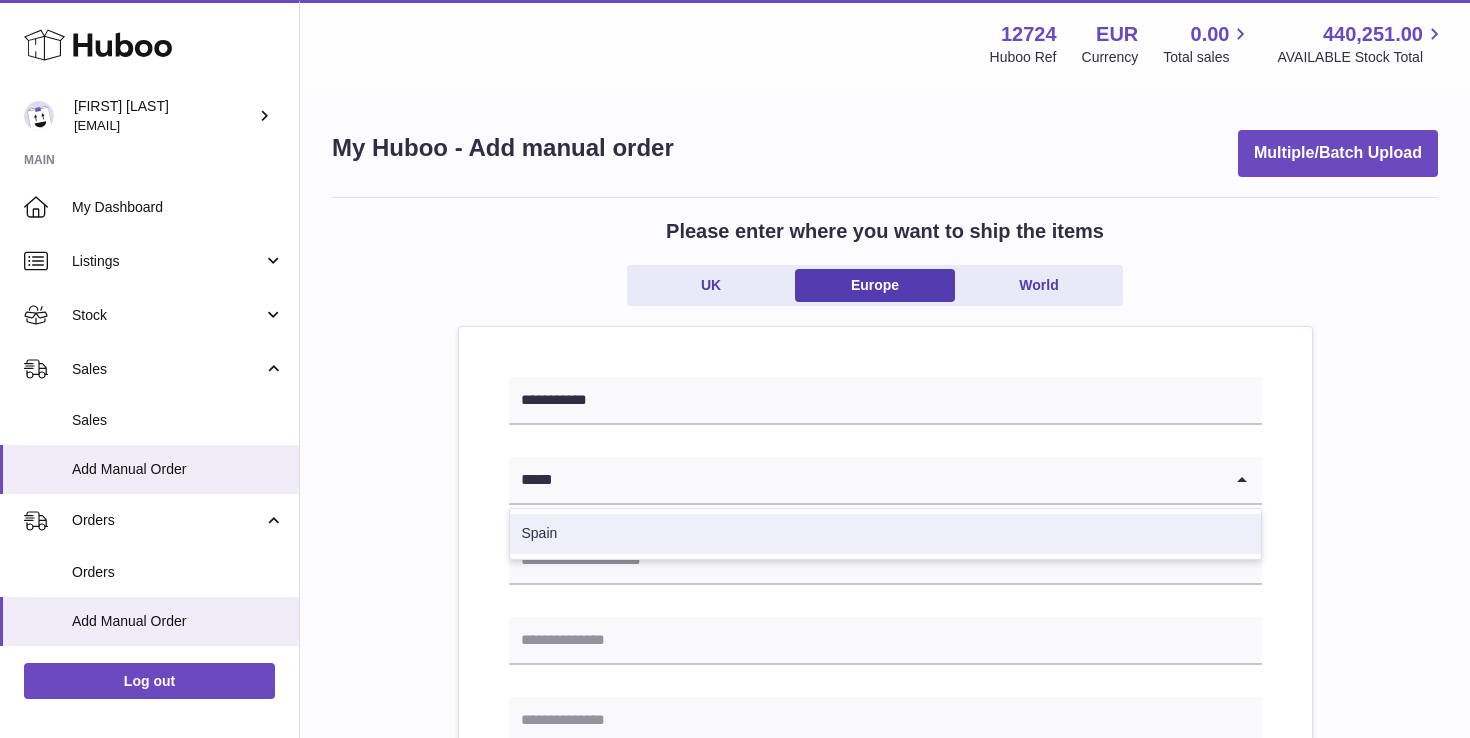 type 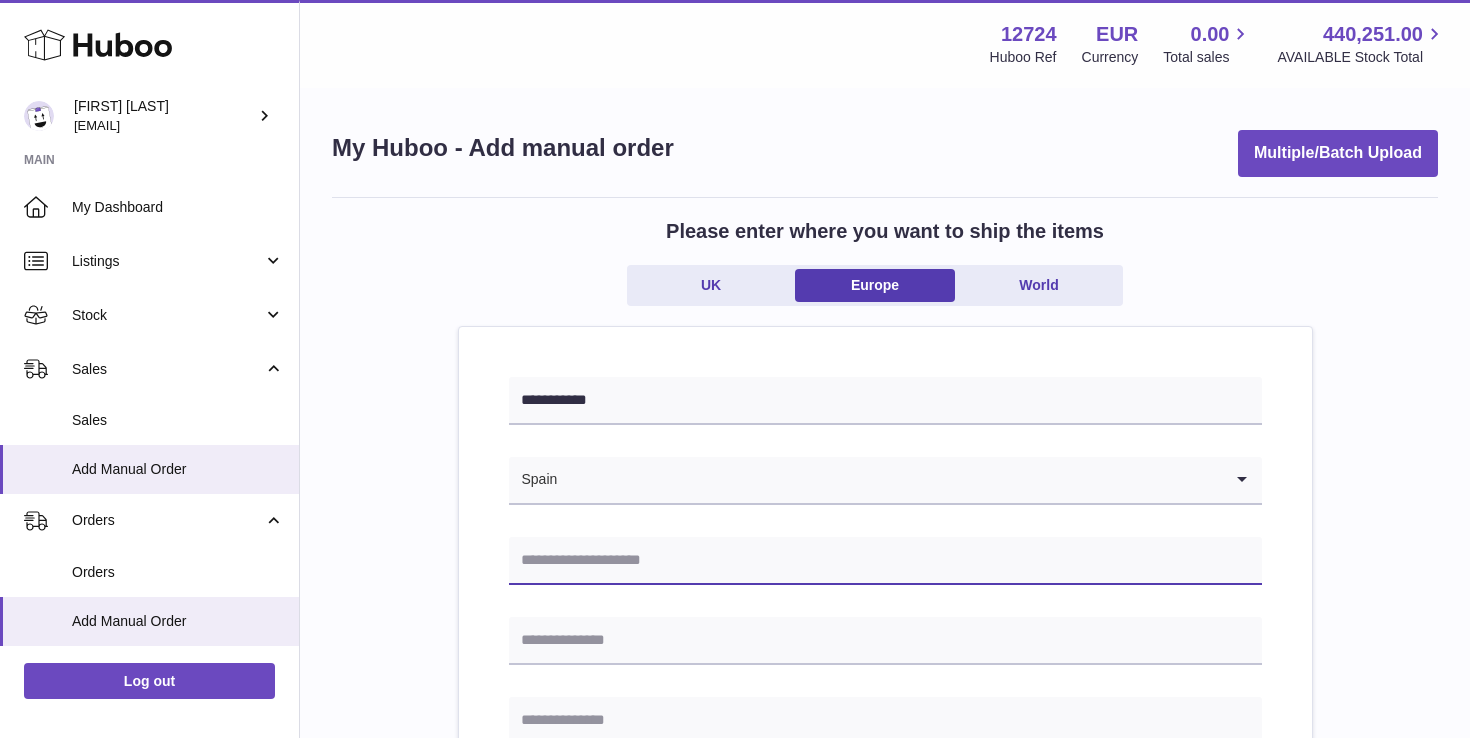click at bounding box center [885, 561] 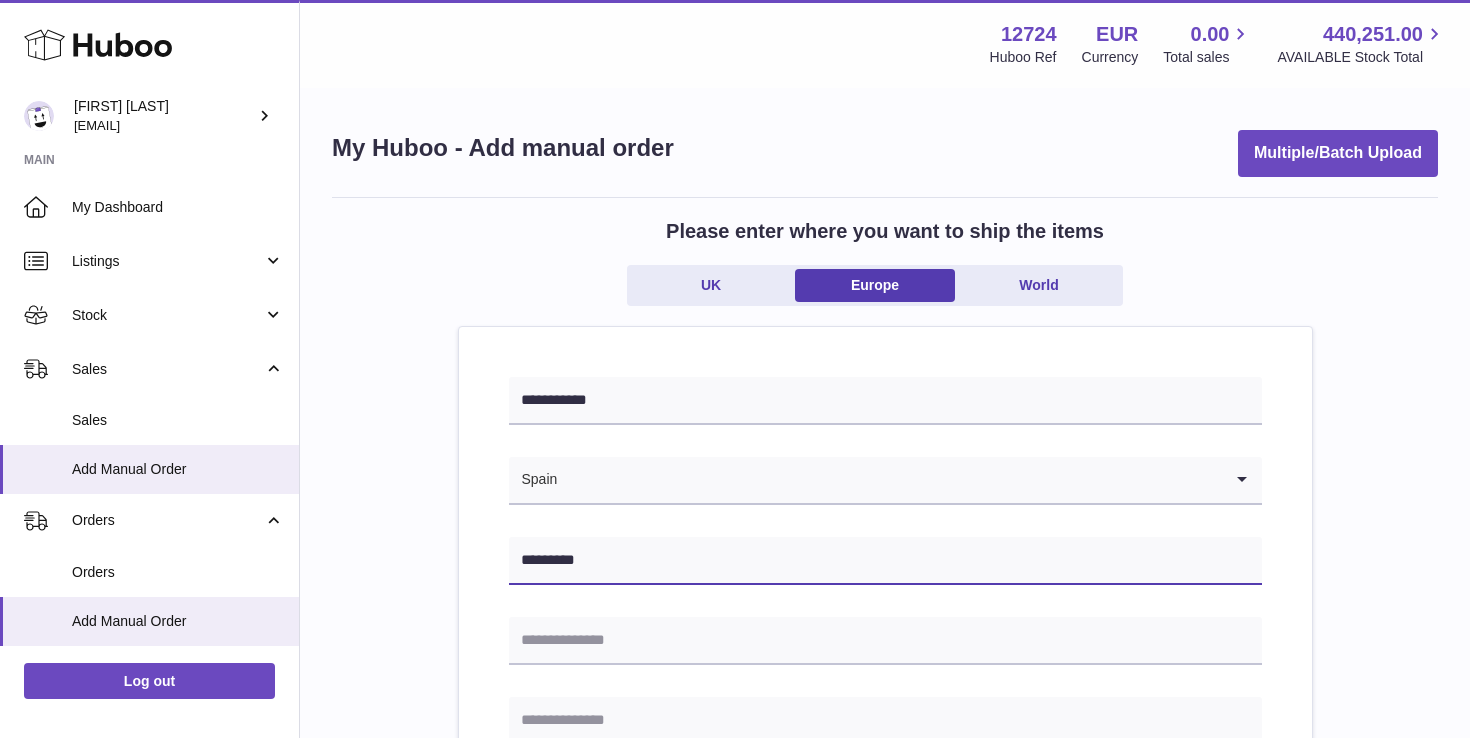 type on "*********" 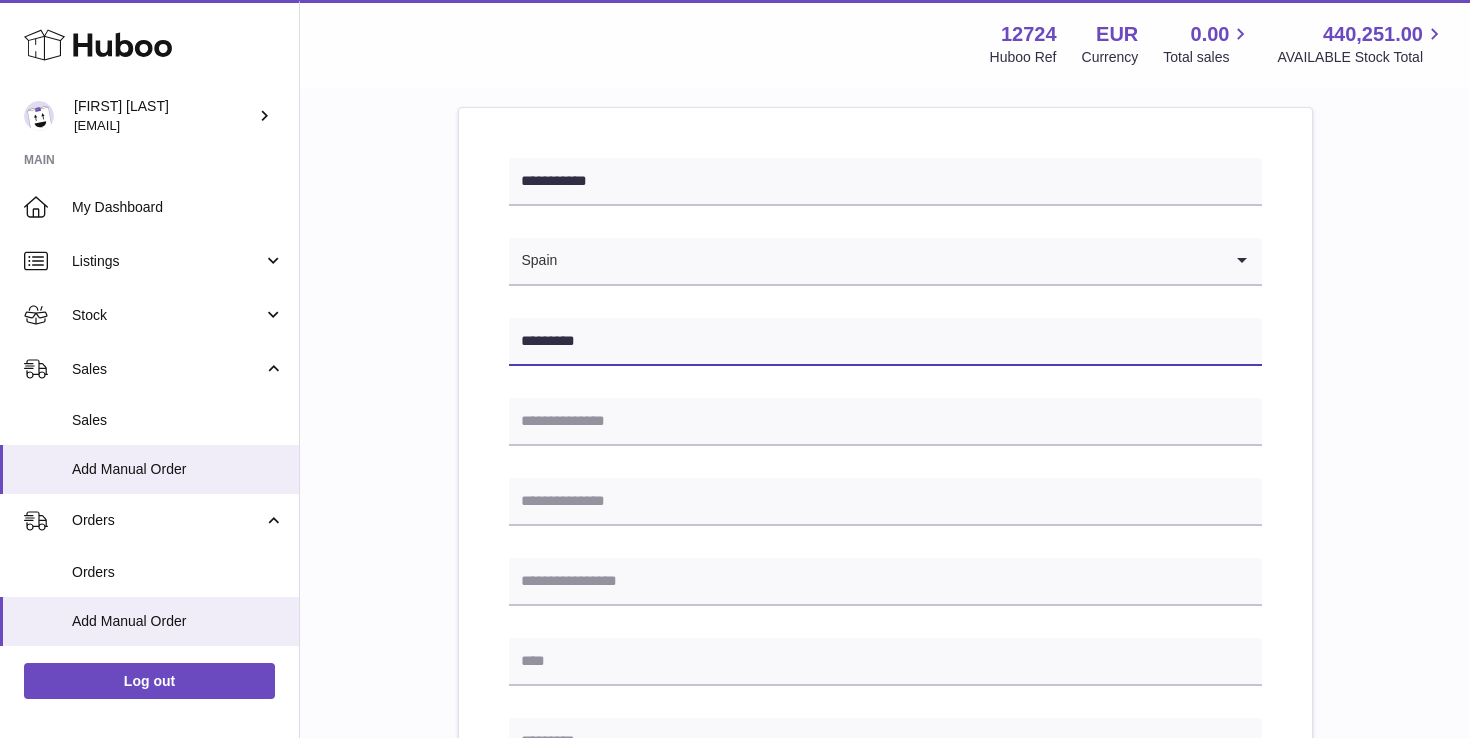 scroll, scrollTop: 238, scrollLeft: 0, axis: vertical 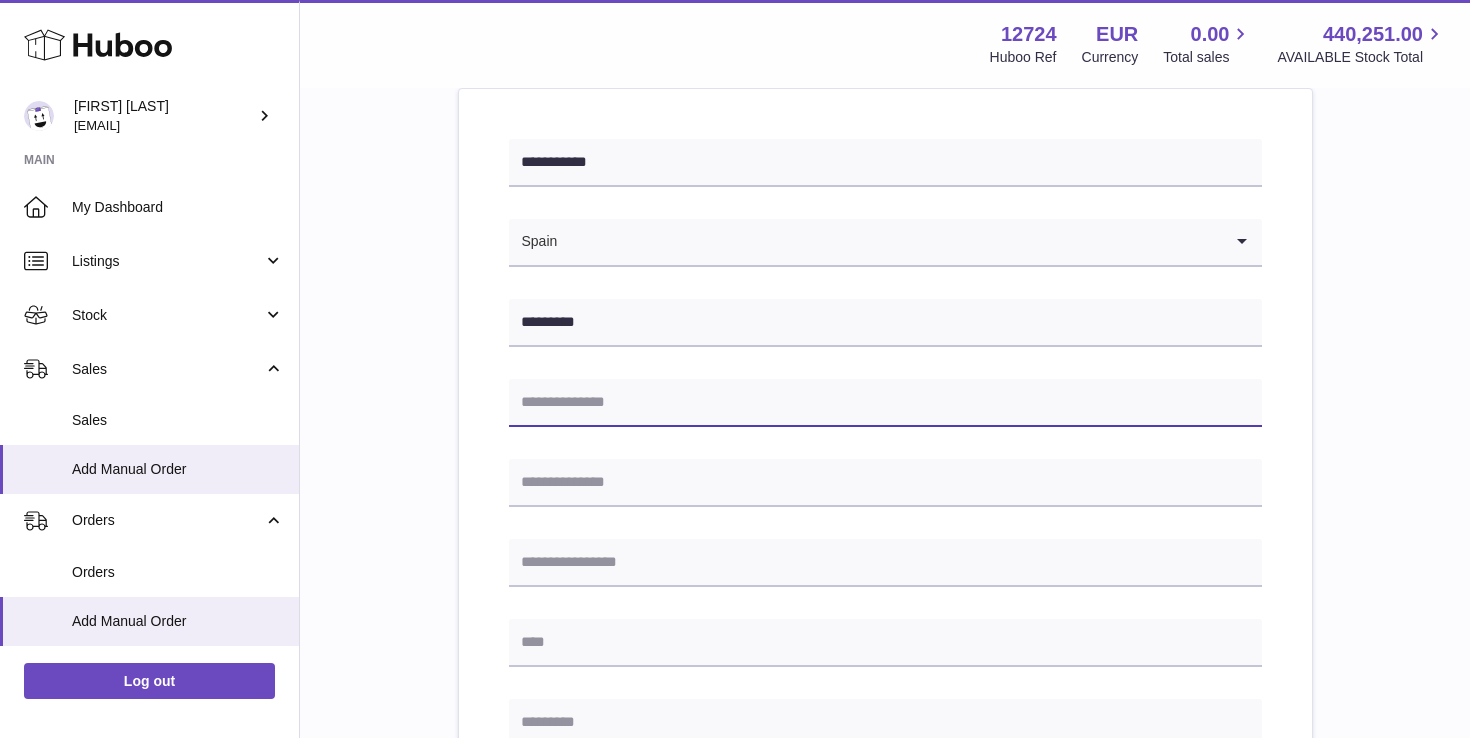 click at bounding box center (885, 403) 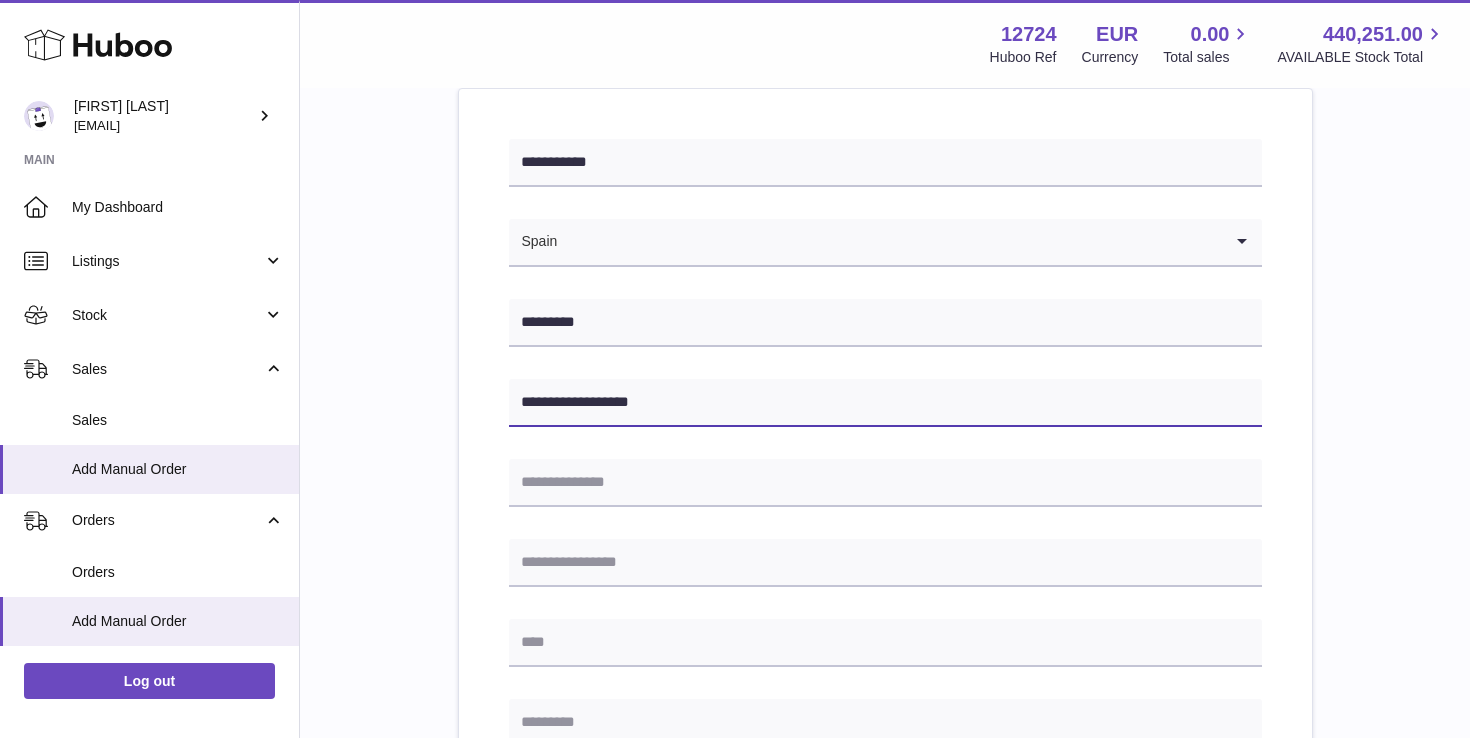 type on "**********" 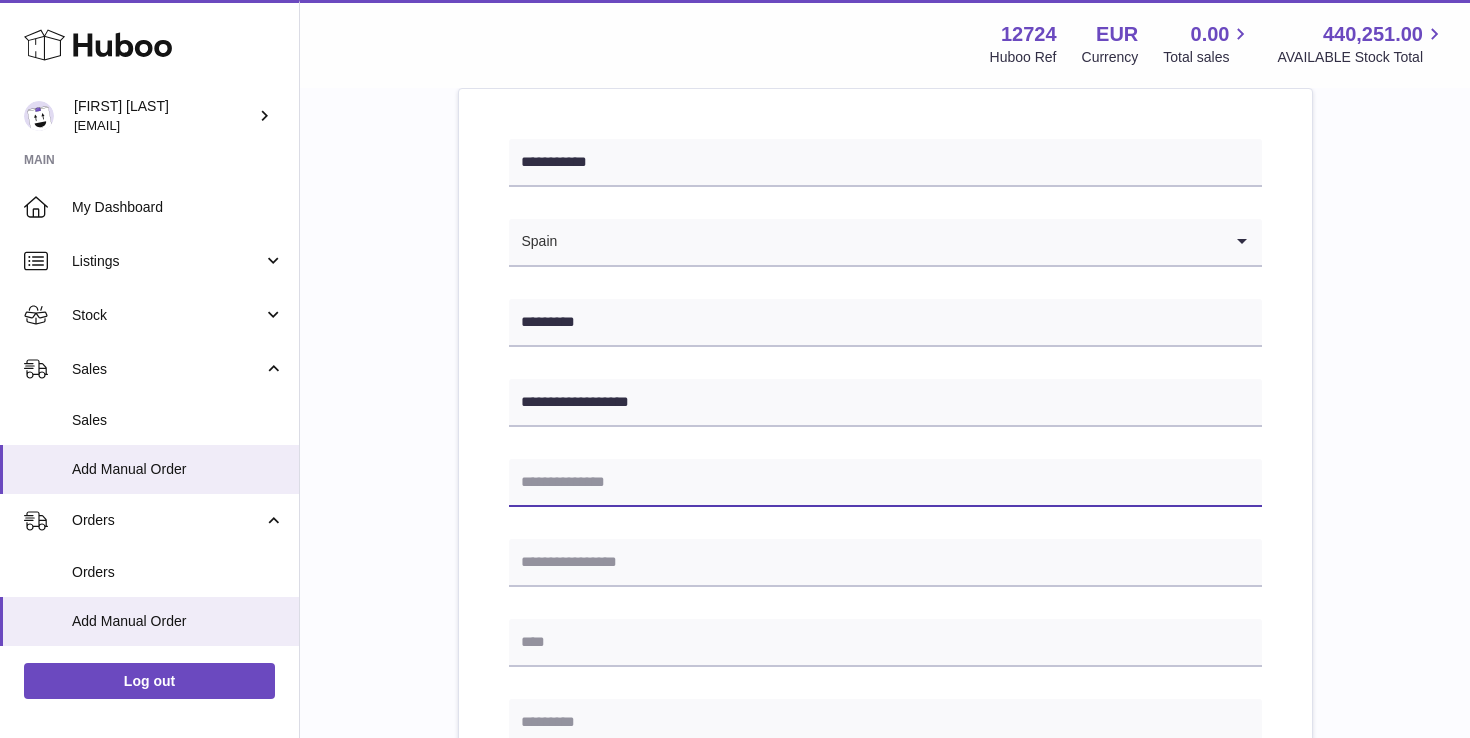click at bounding box center (885, 483) 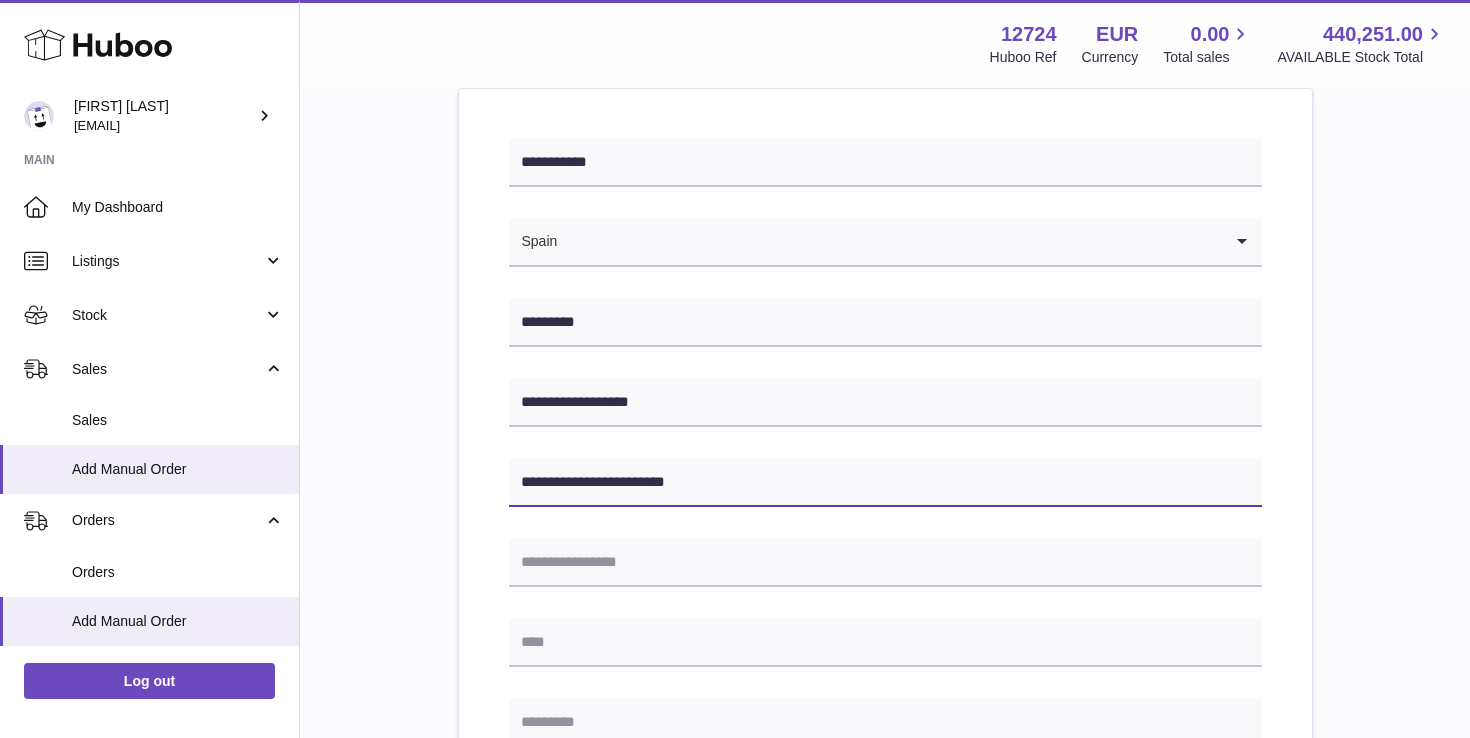 type on "**********" 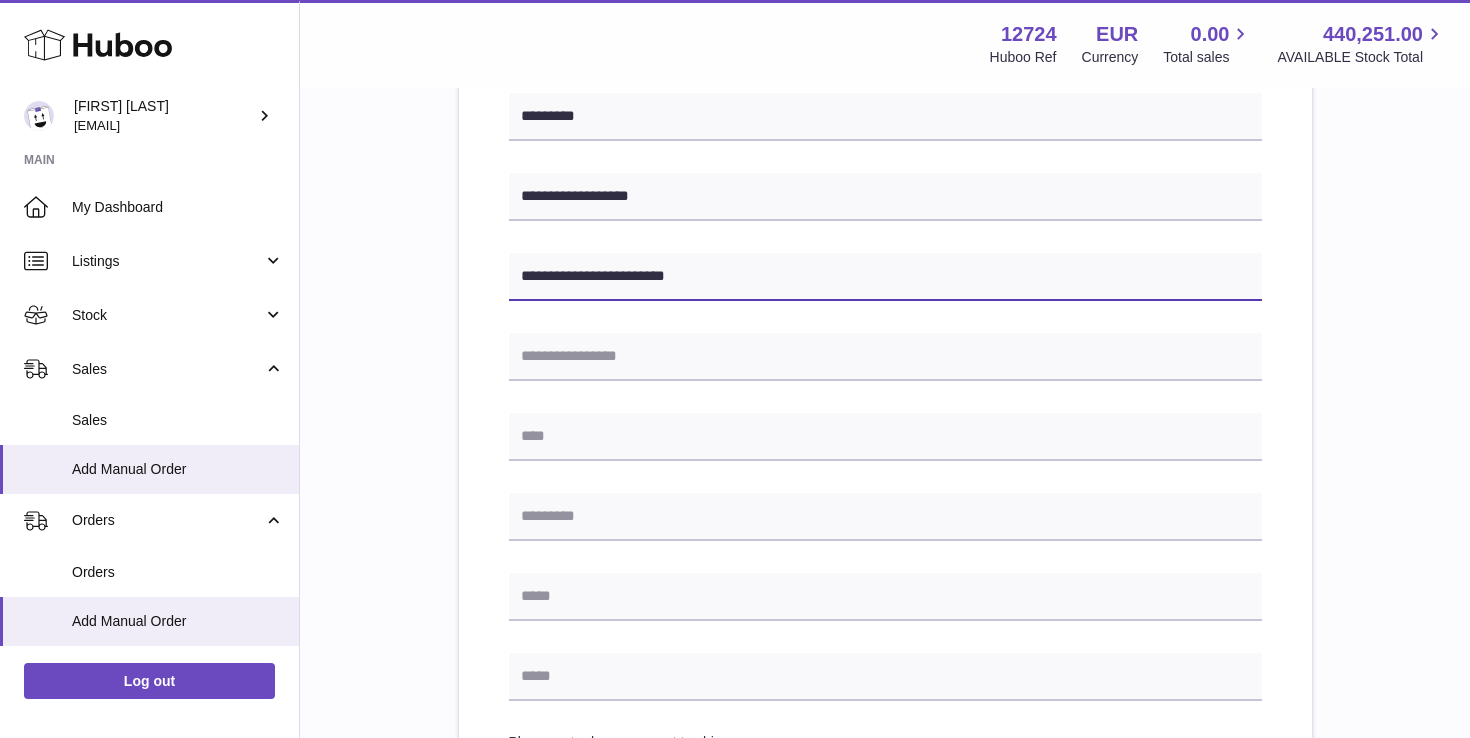 scroll, scrollTop: 465, scrollLeft: 0, axis: vertical 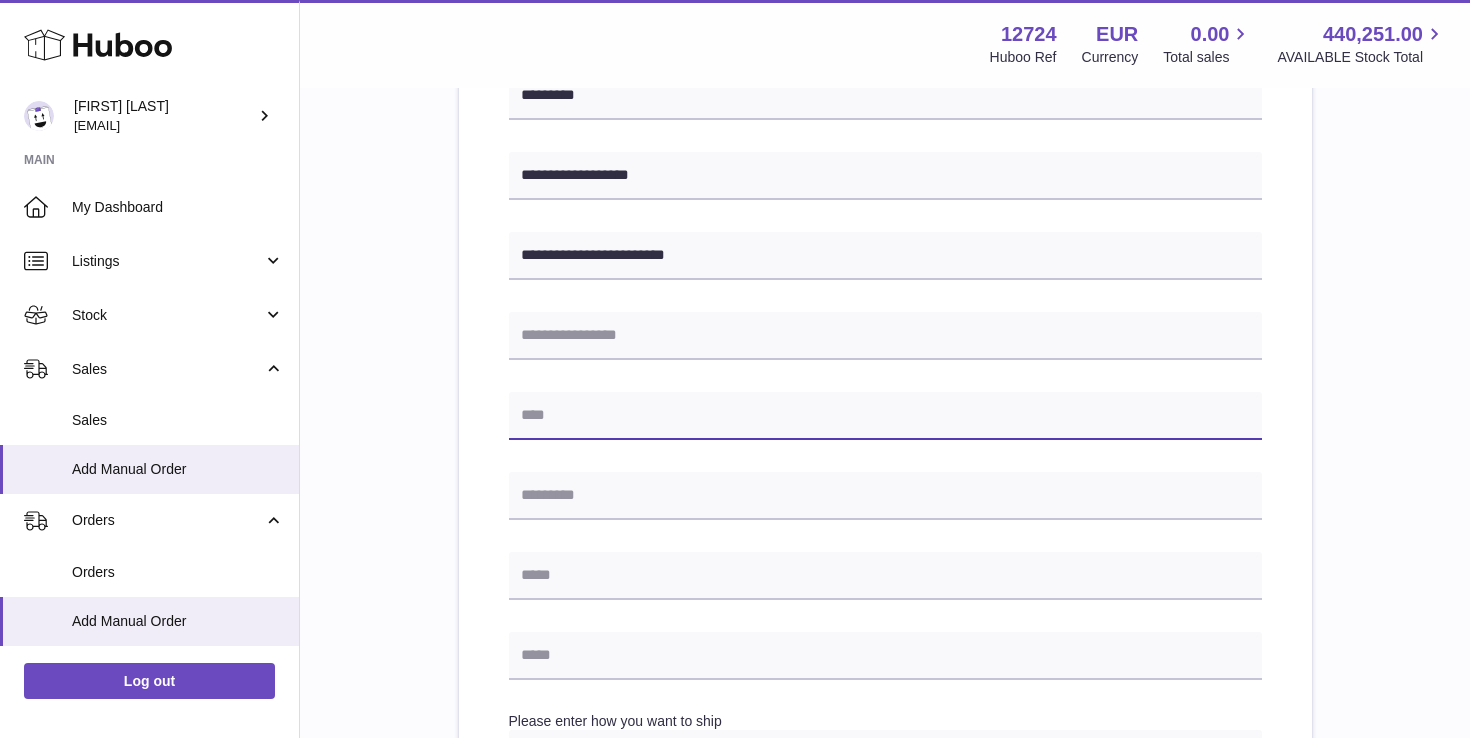 click at bounding box center (885, 416) 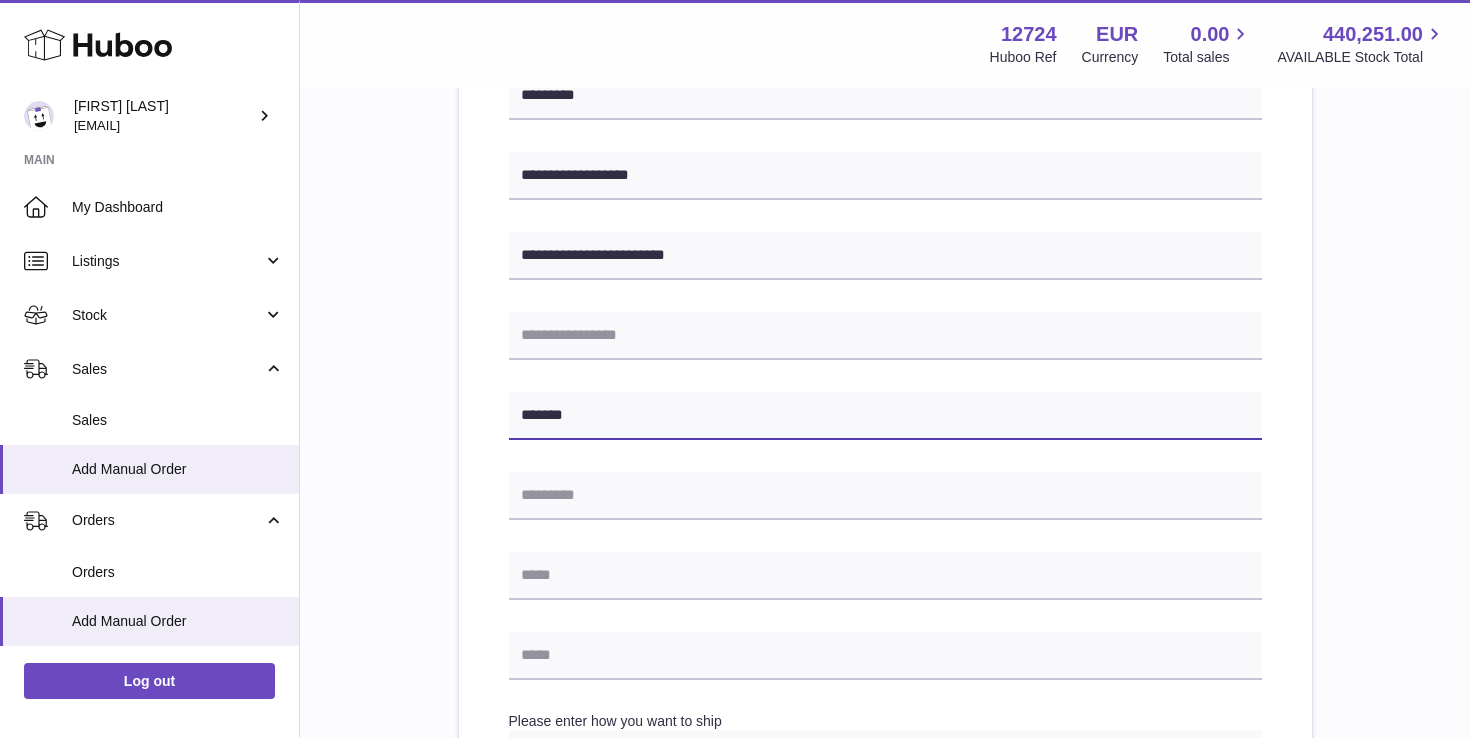 type on "*******" 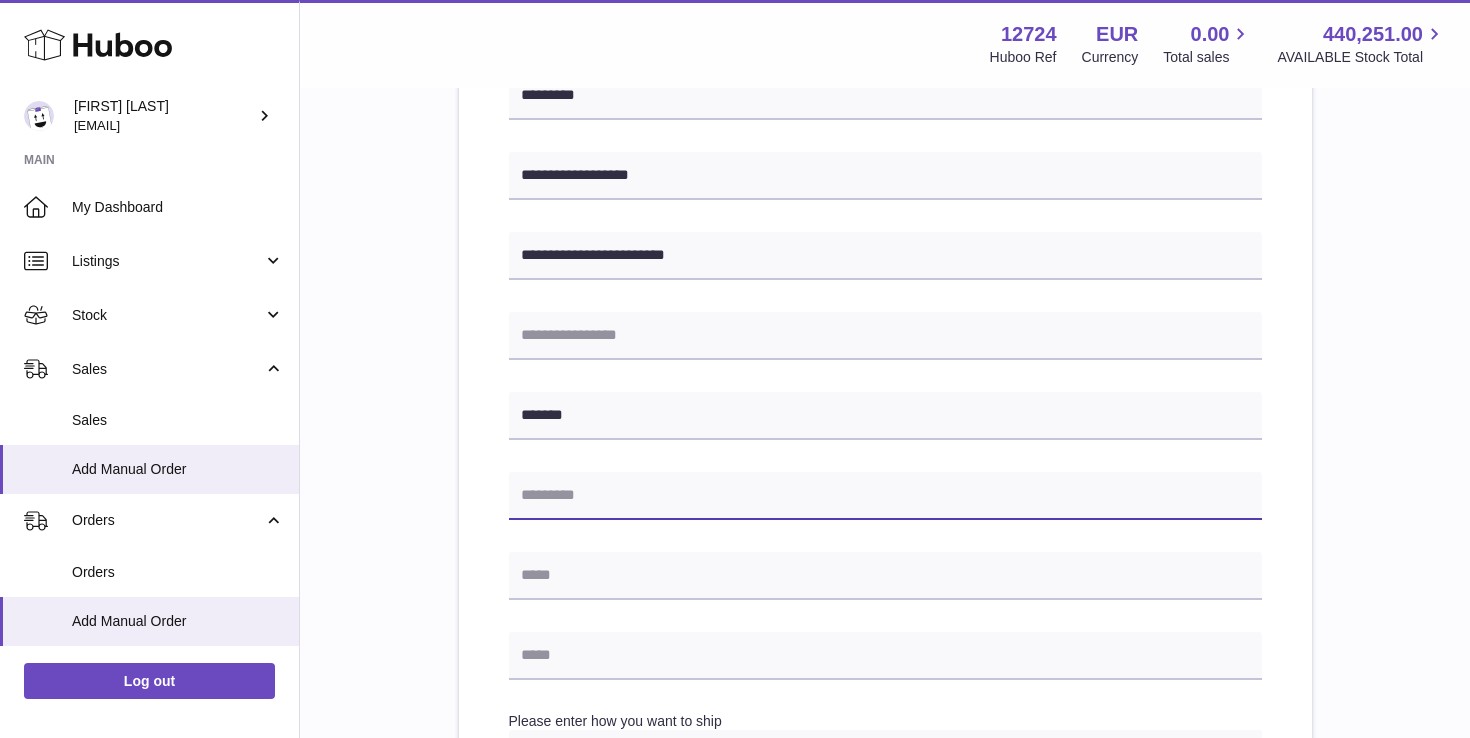 click at bounding box center (885, 496) 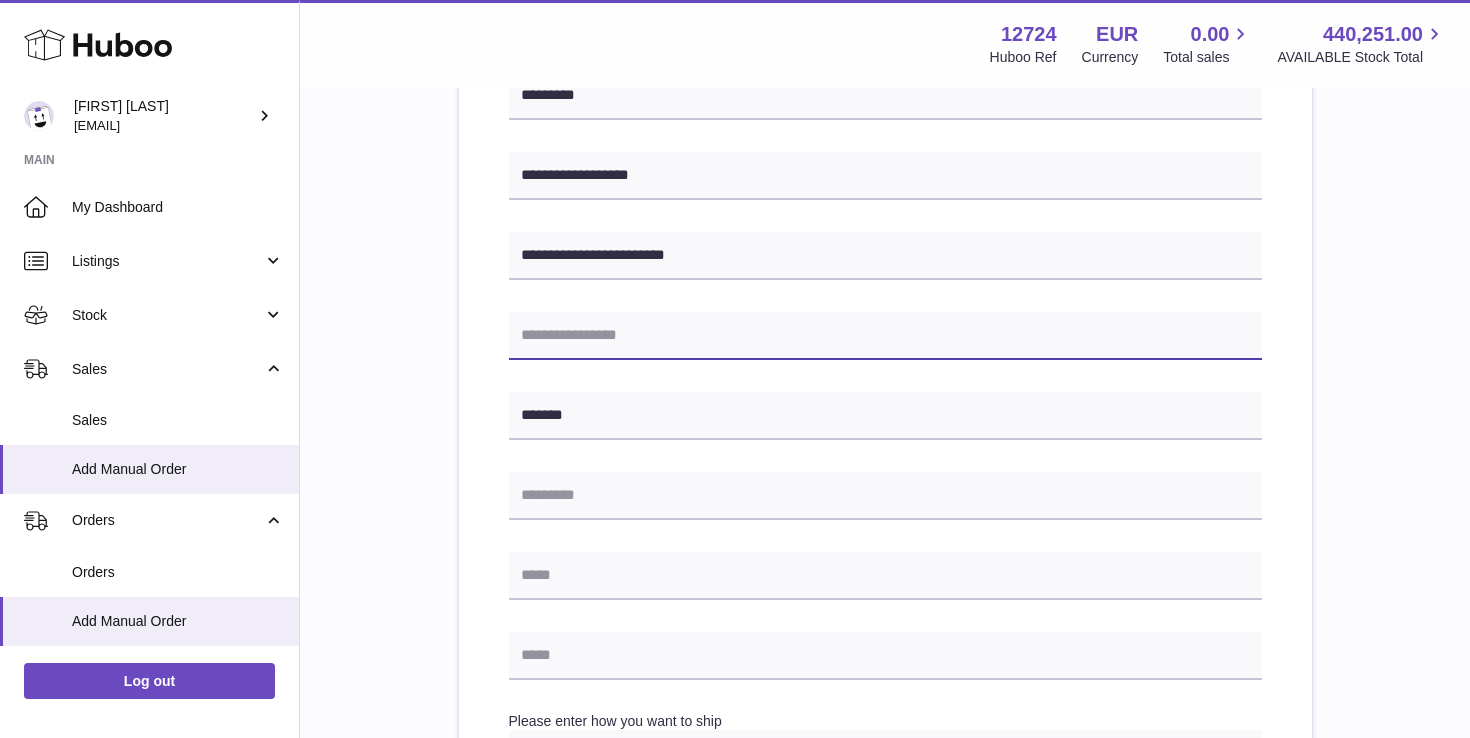 click at bounding box center [885, 336] 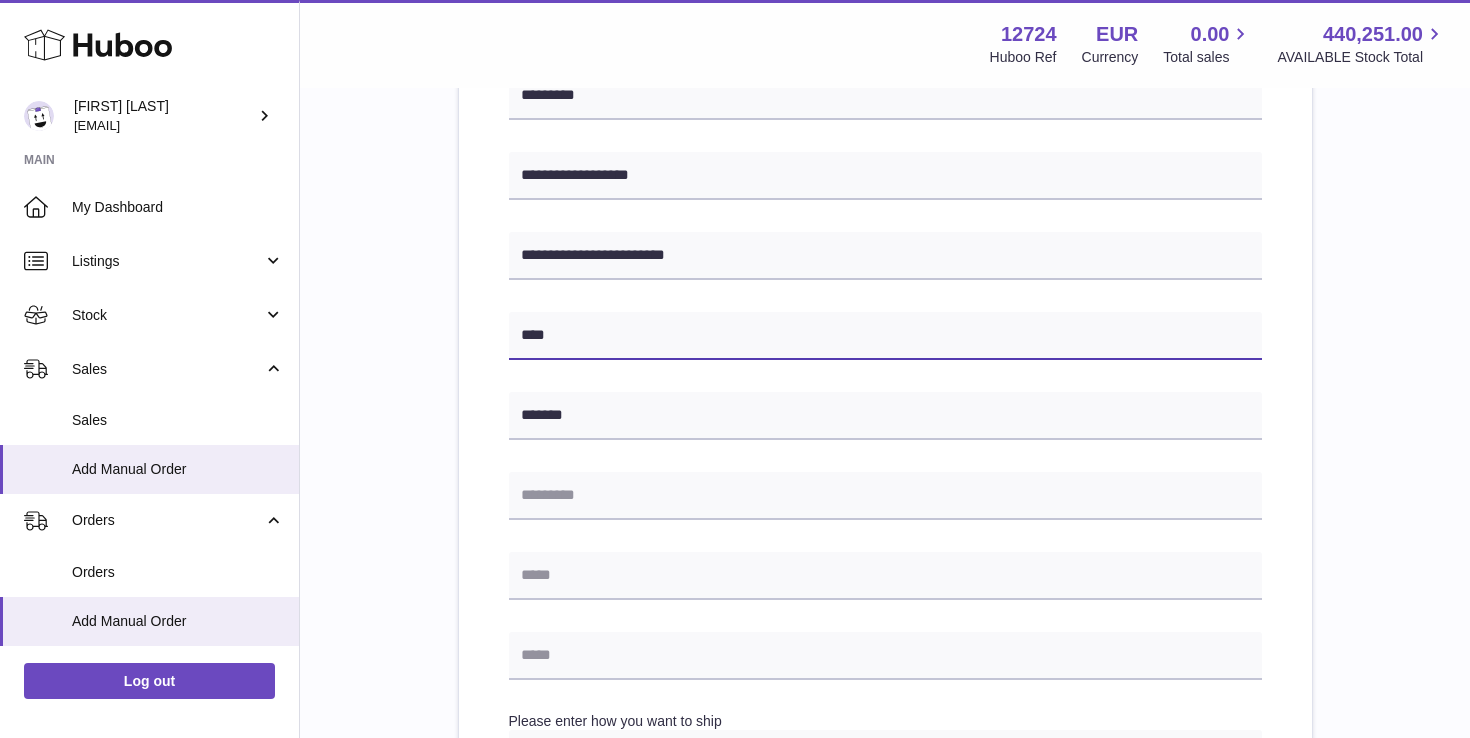 type on "****" 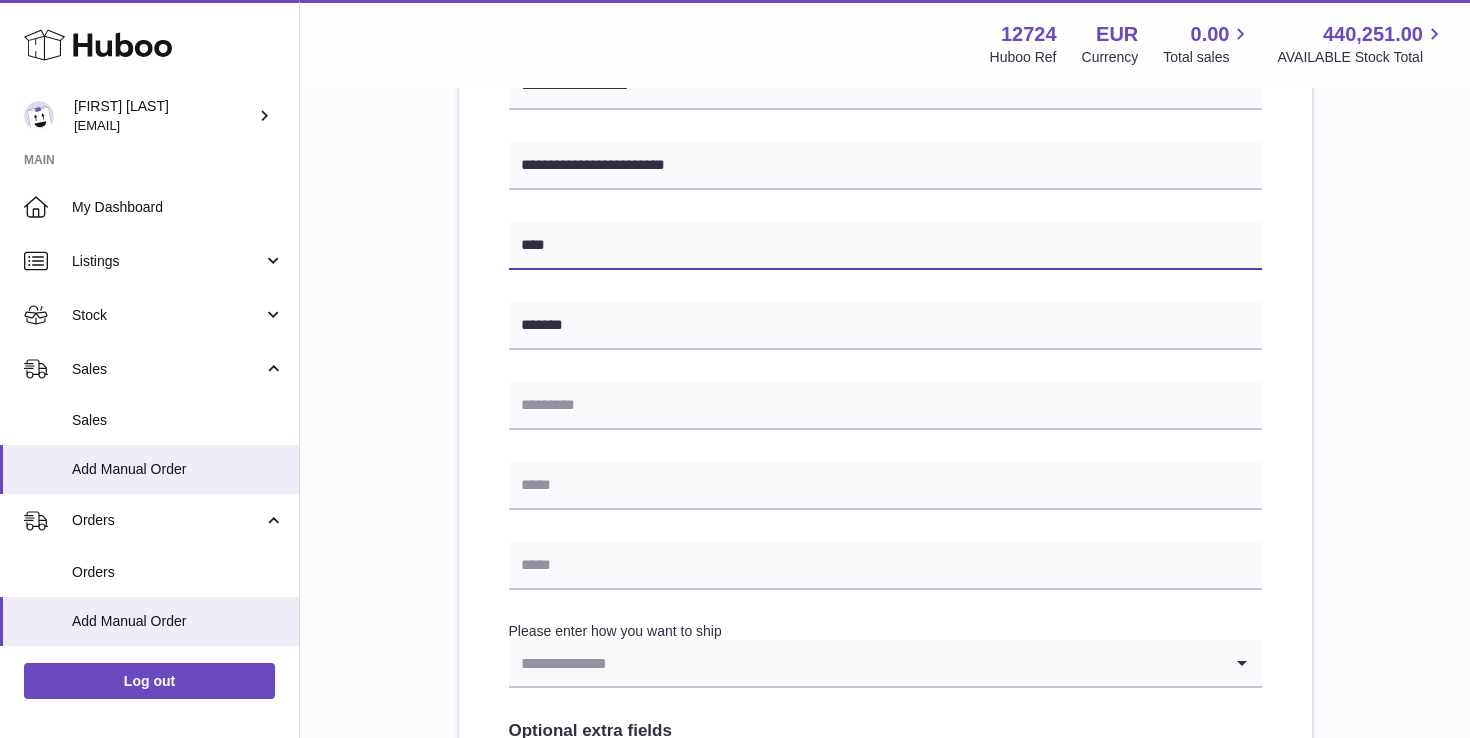 scroll, scrollTop: 585, scrollLeft: 0, axis: vertical 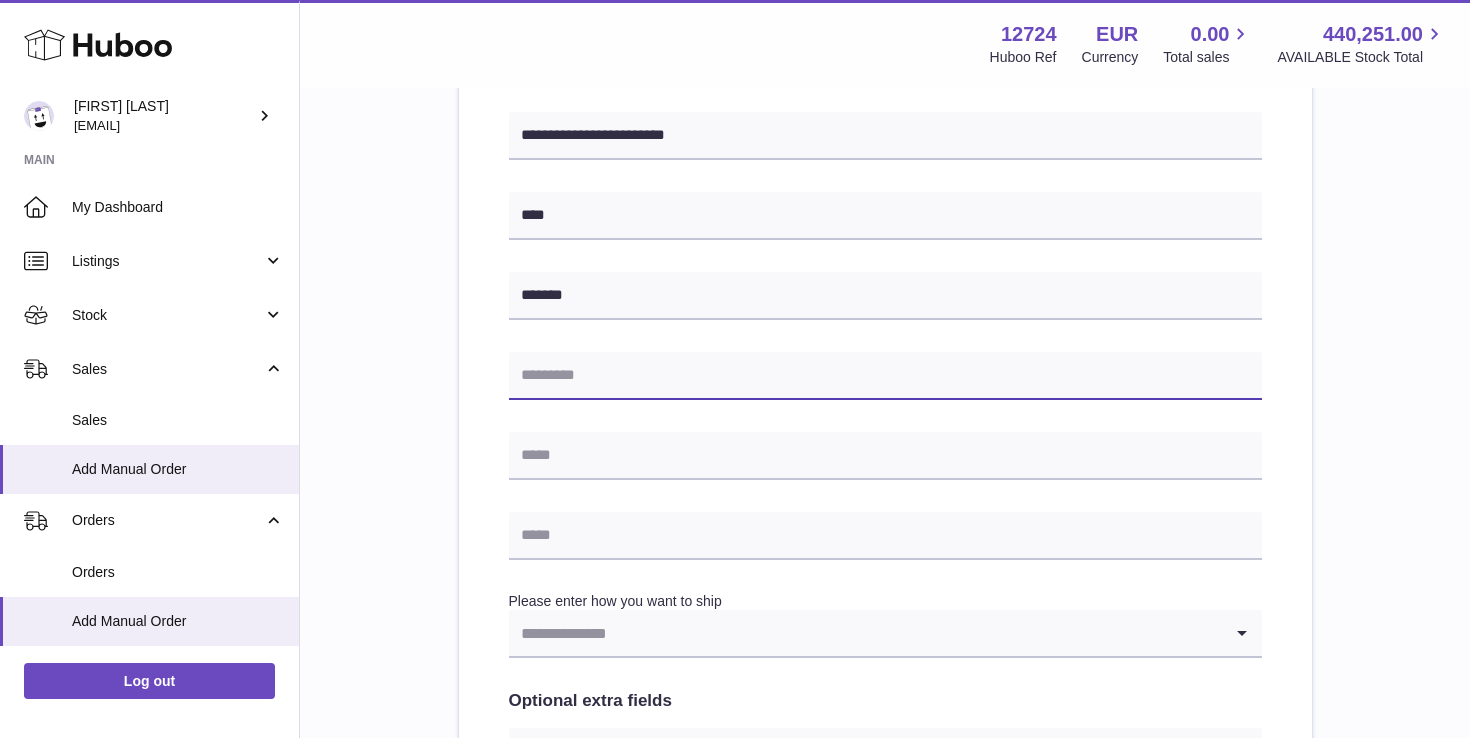 click at bounding box center (885, 376) 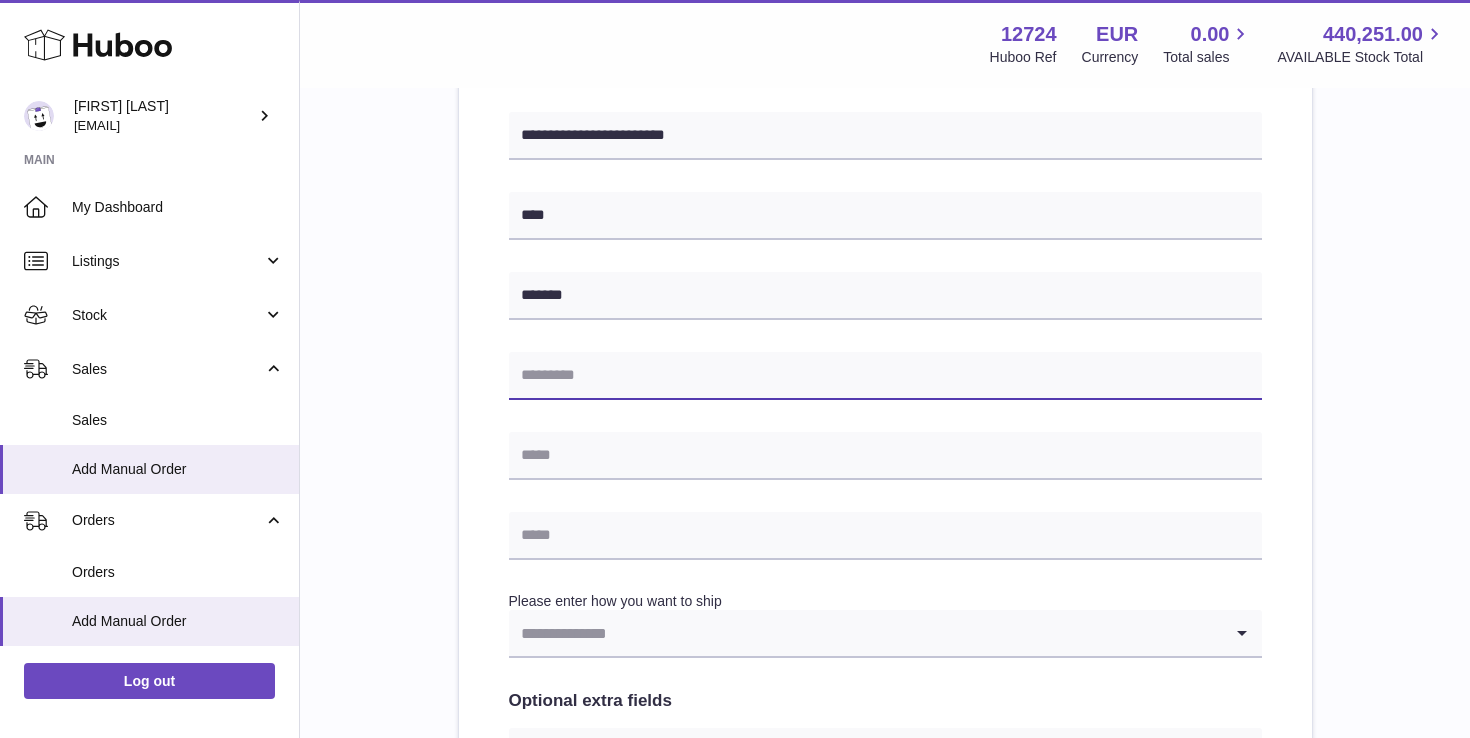 paste on "*****" 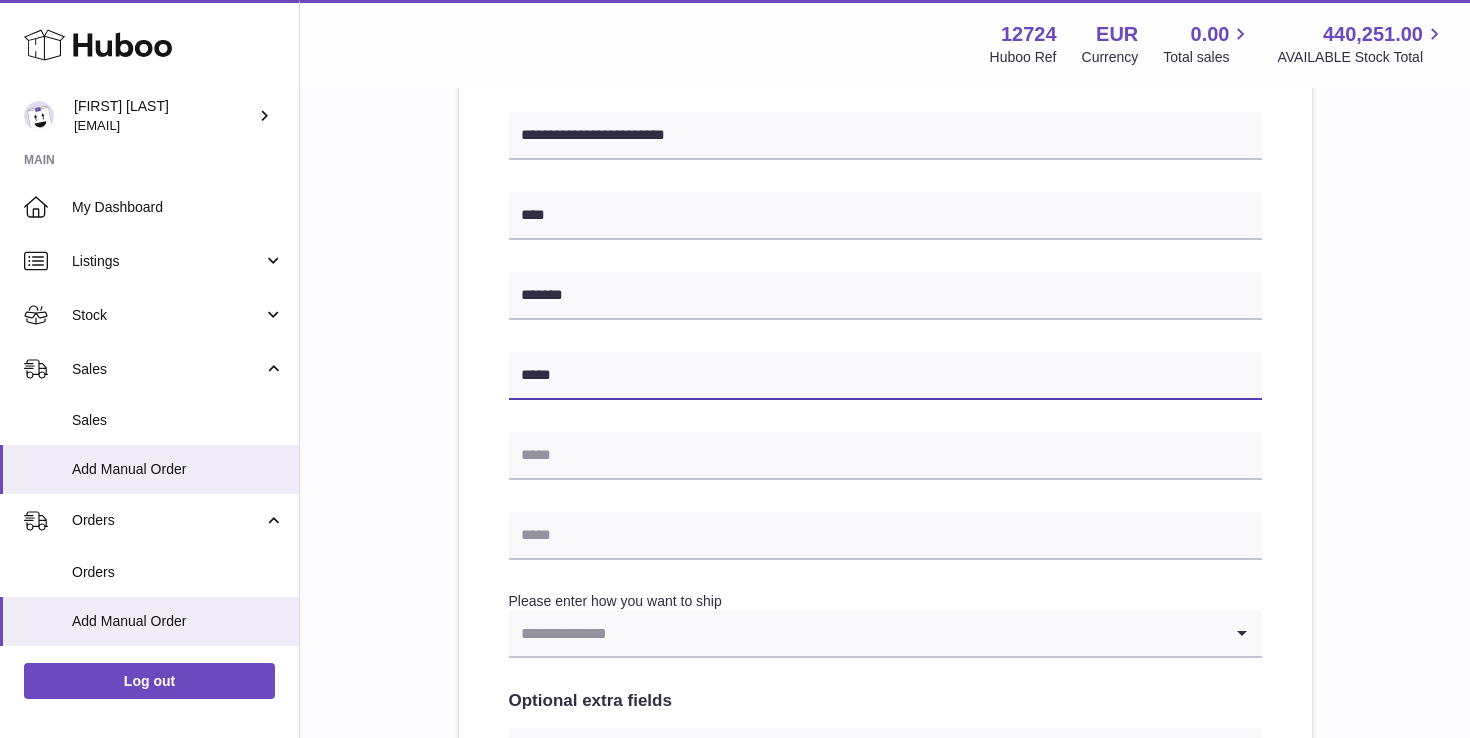 type on "*****" 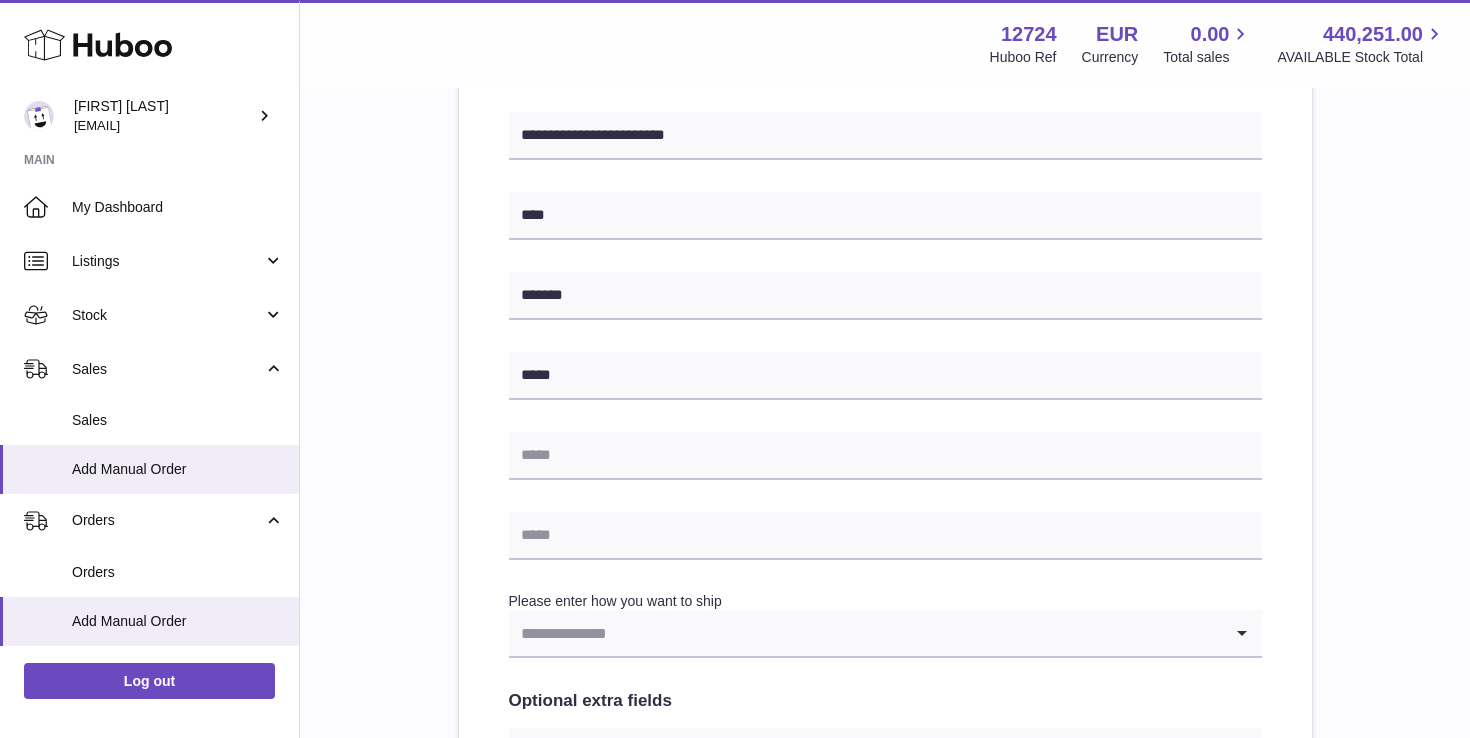 click on "**********" at bounding box center (885, 360) 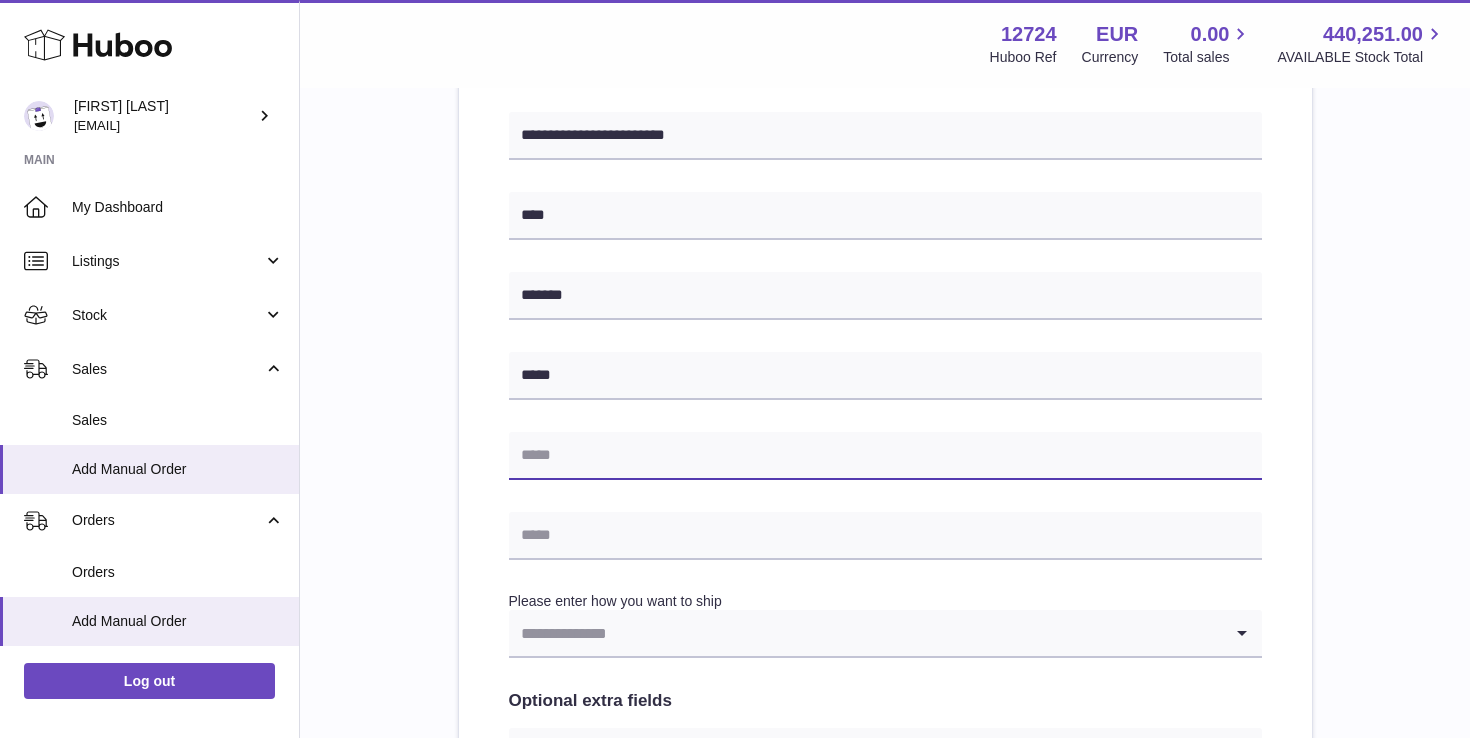 click at bounding box center (885, 456) 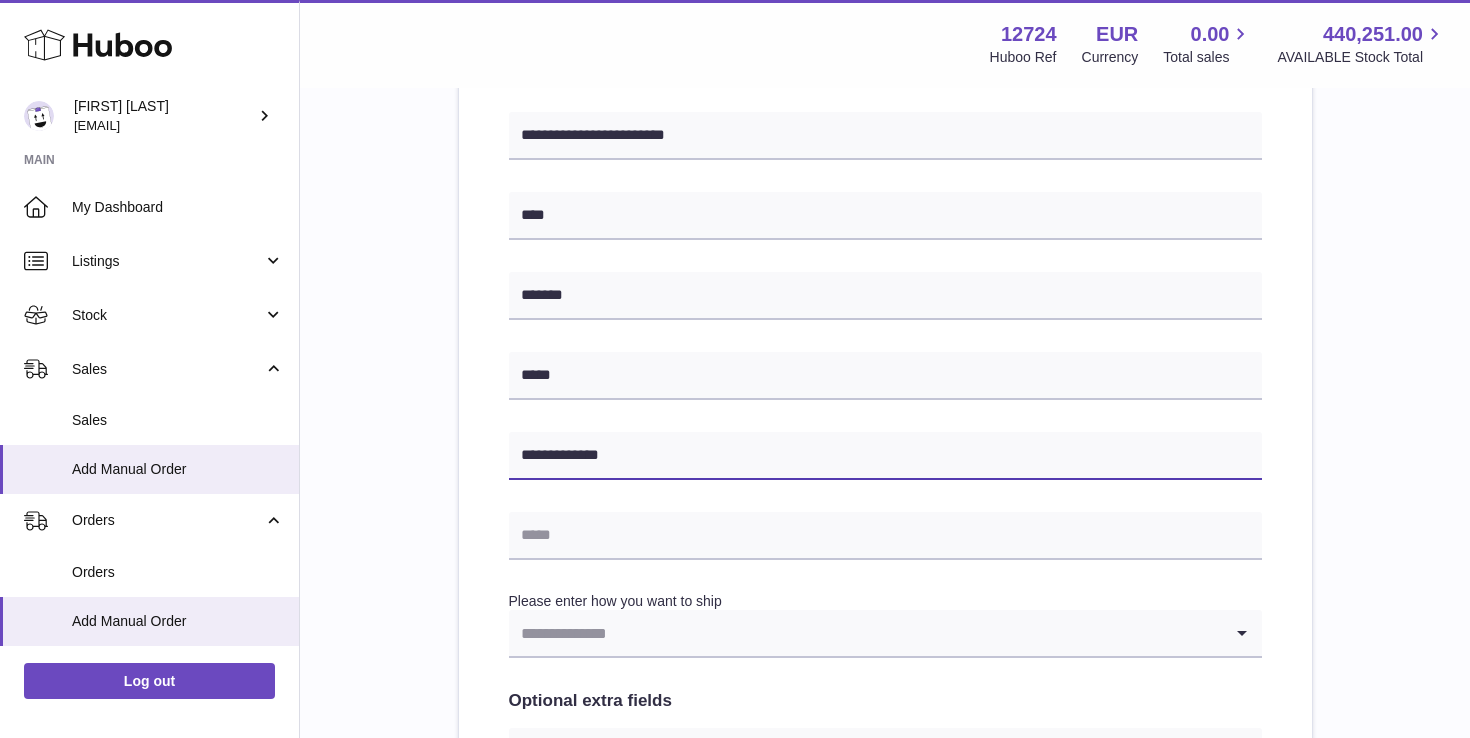 type on "**********" 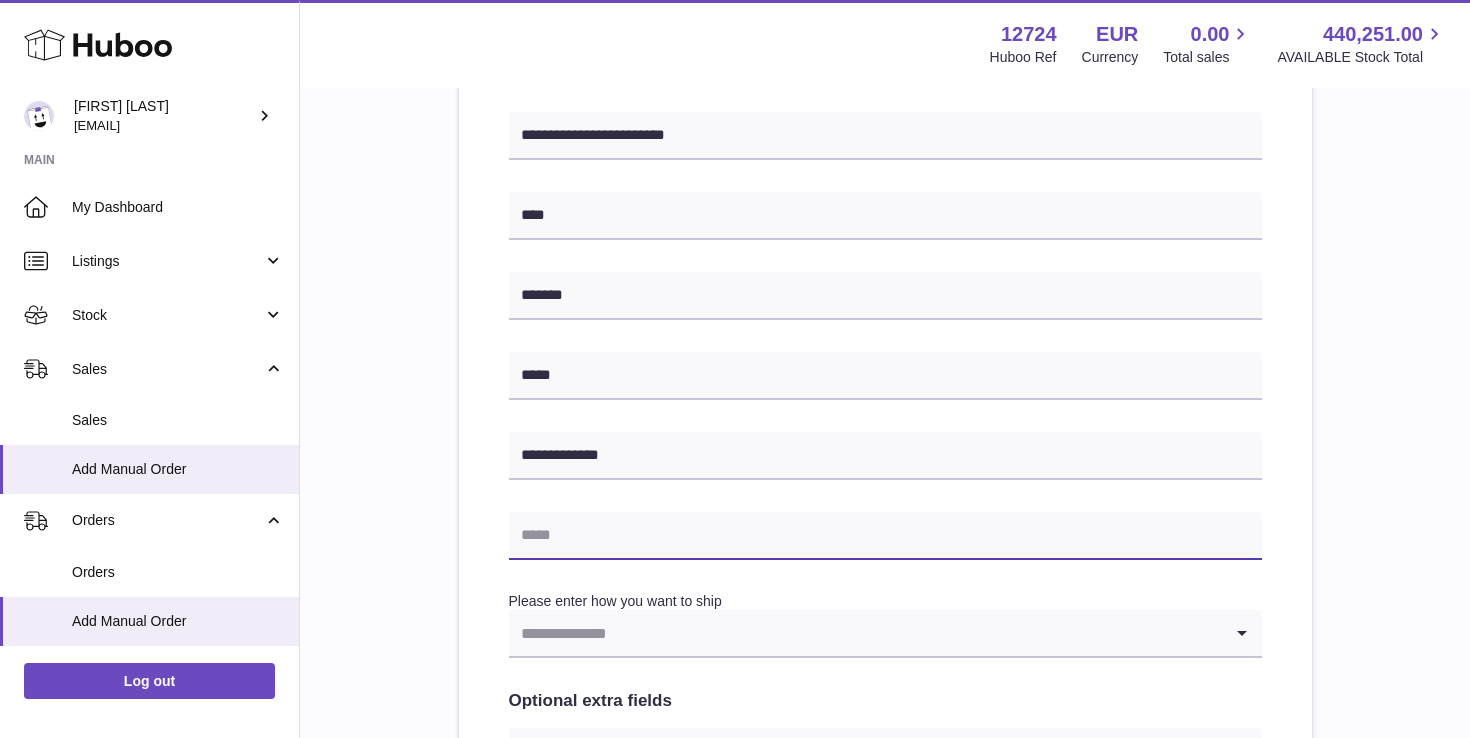 click at bounding box center (885, 536) 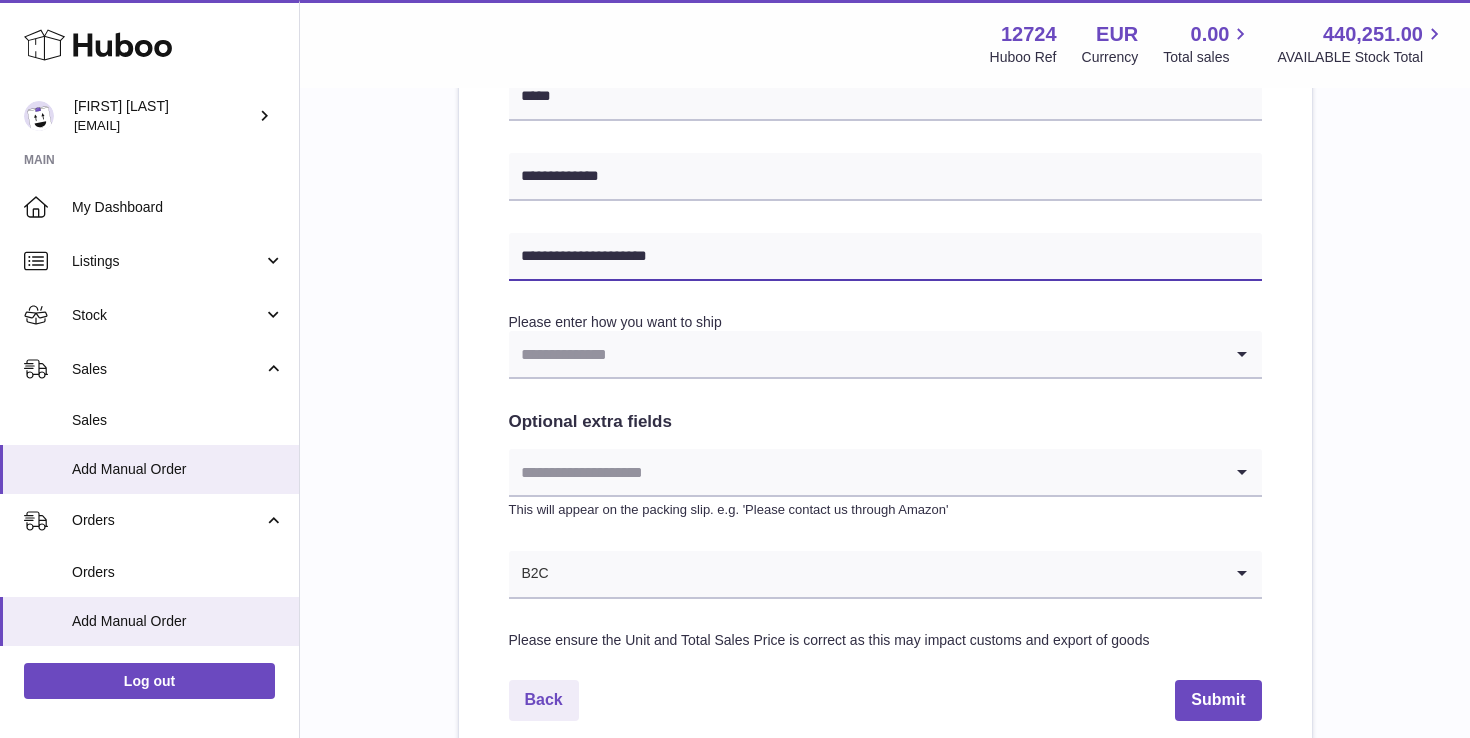 scroll, scrollTop: 889, scrollLeft: 0, axis: vertical 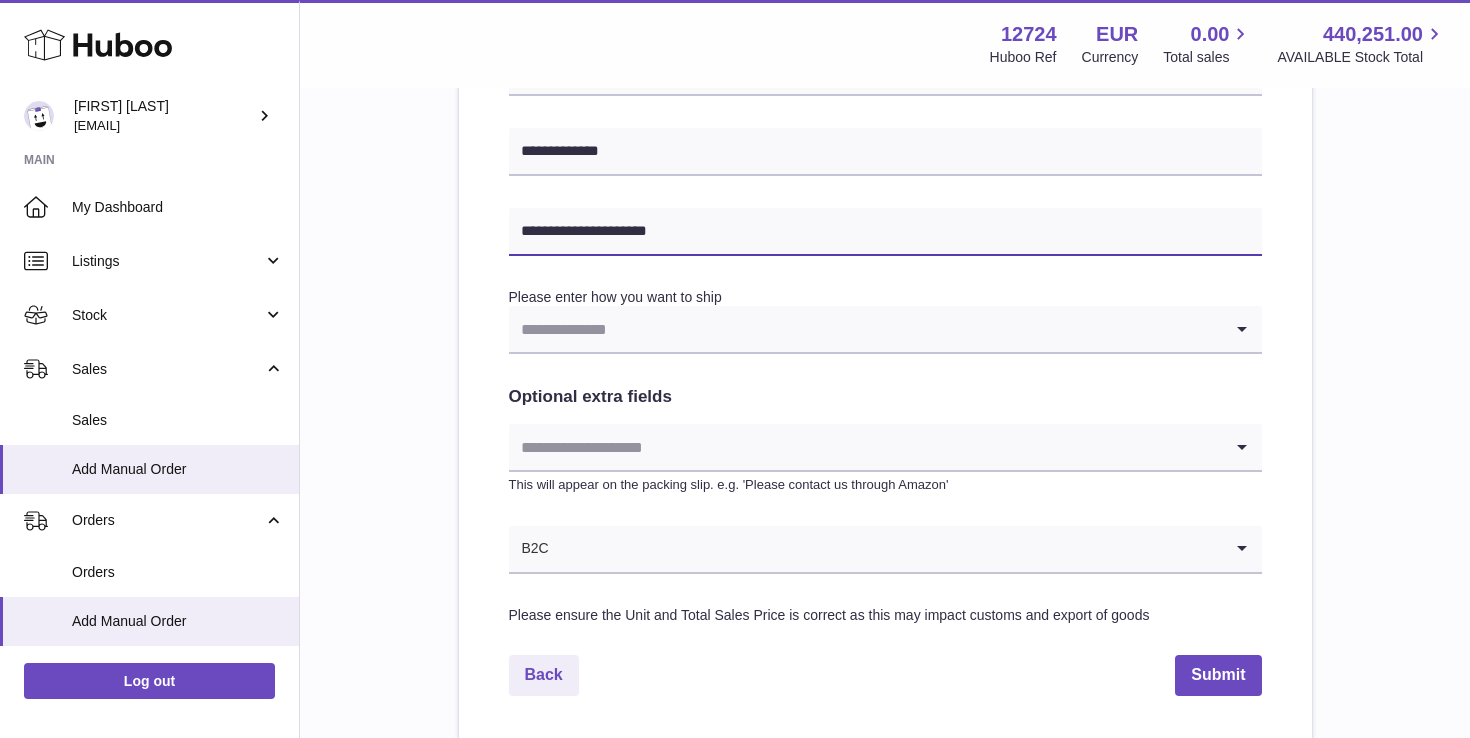 type on "**********" 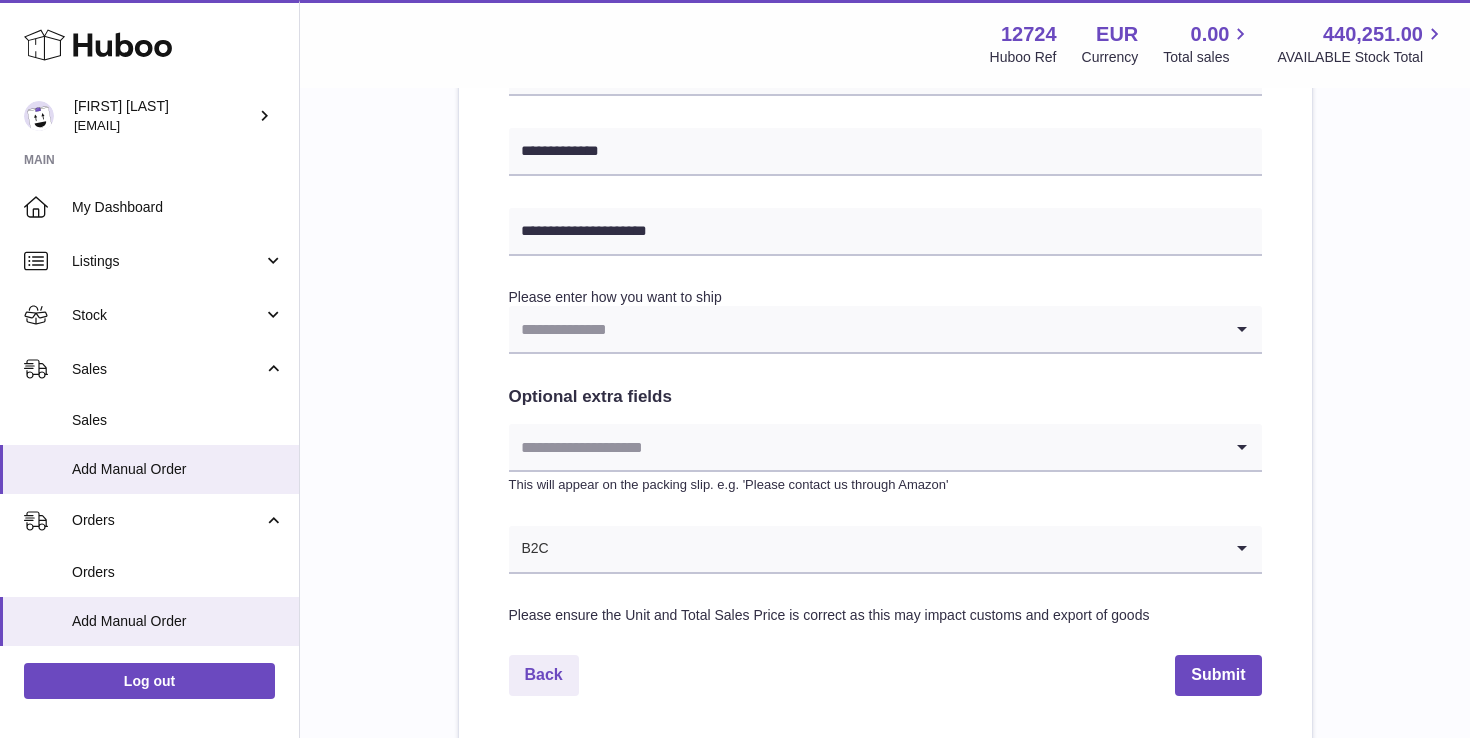 click at bounding box center [865, 329] 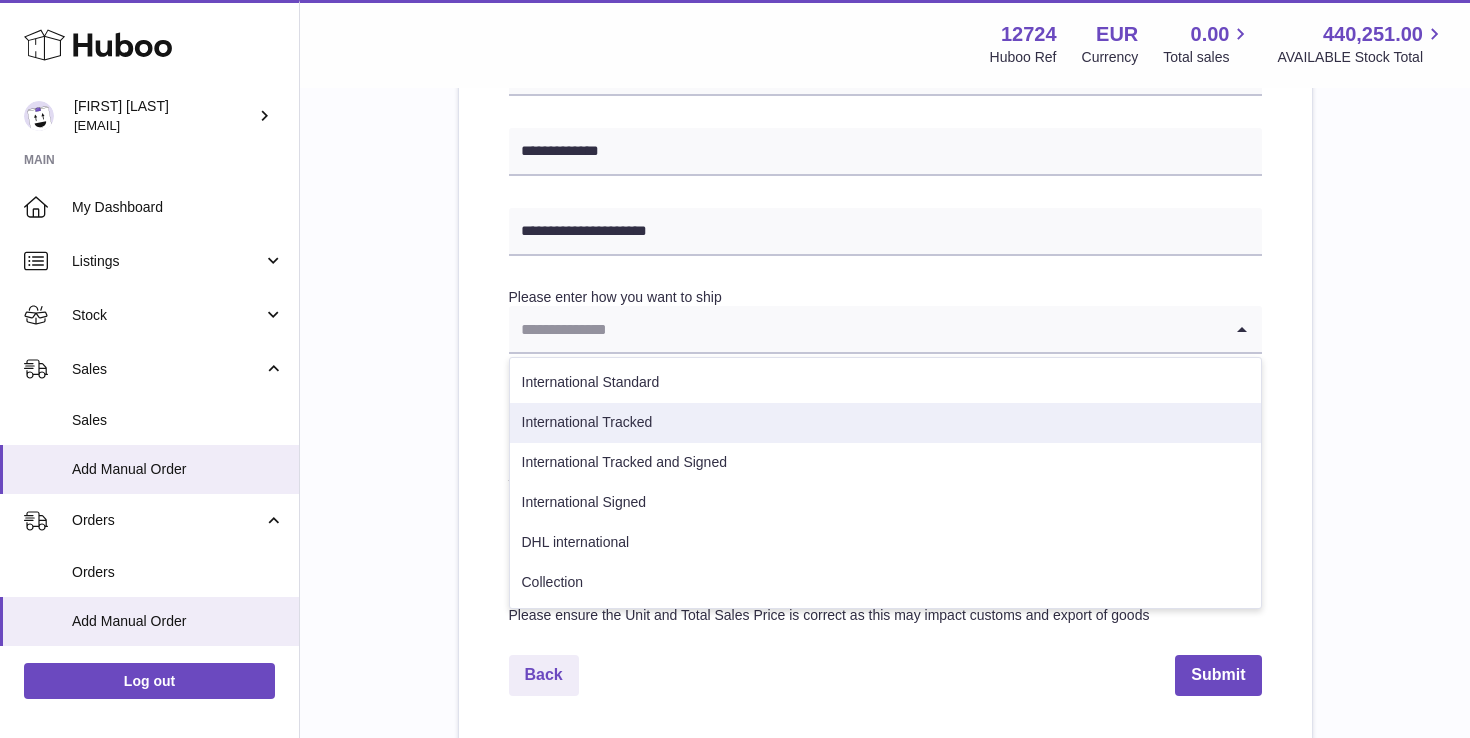 click on "International Tracked" at bounding box center [885, 423] 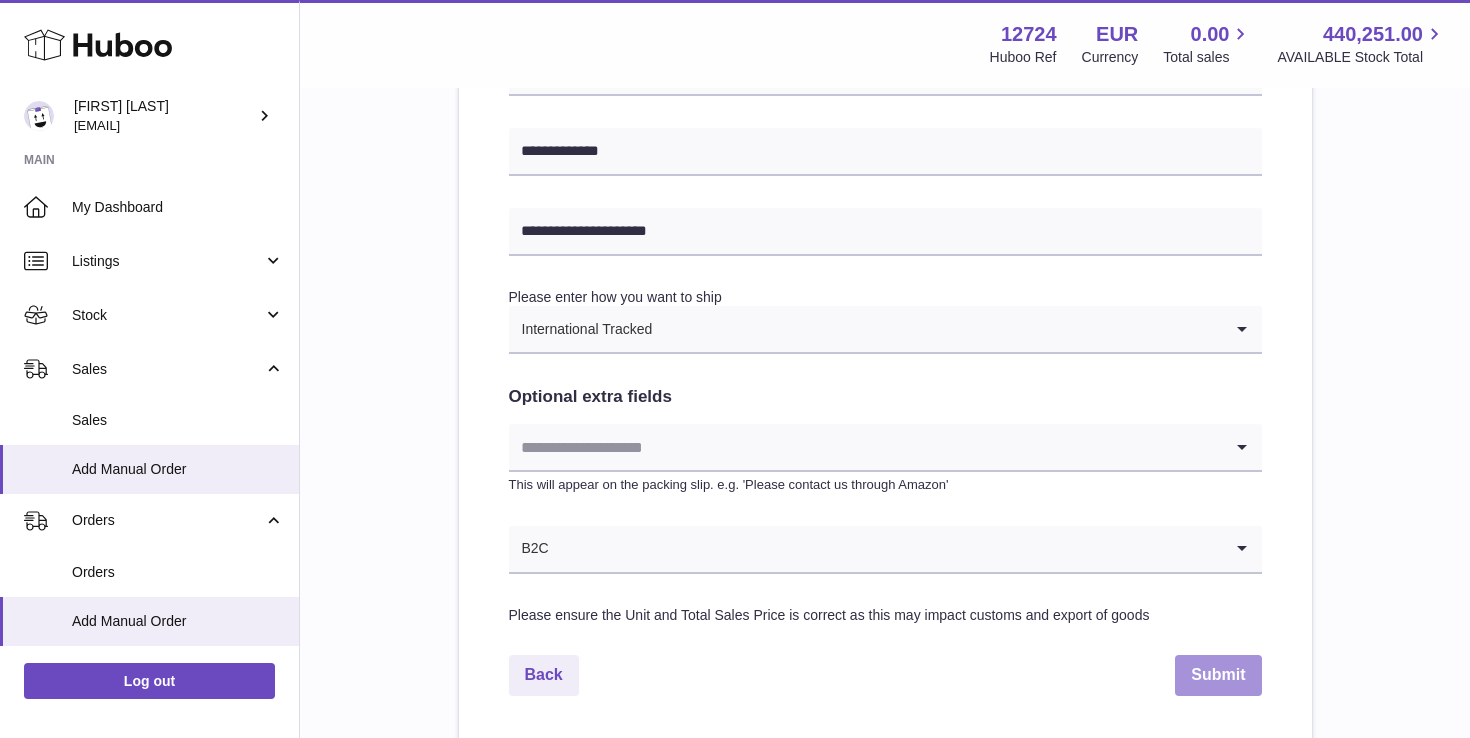 click on "Submit" at bounding box center [1218, 675] 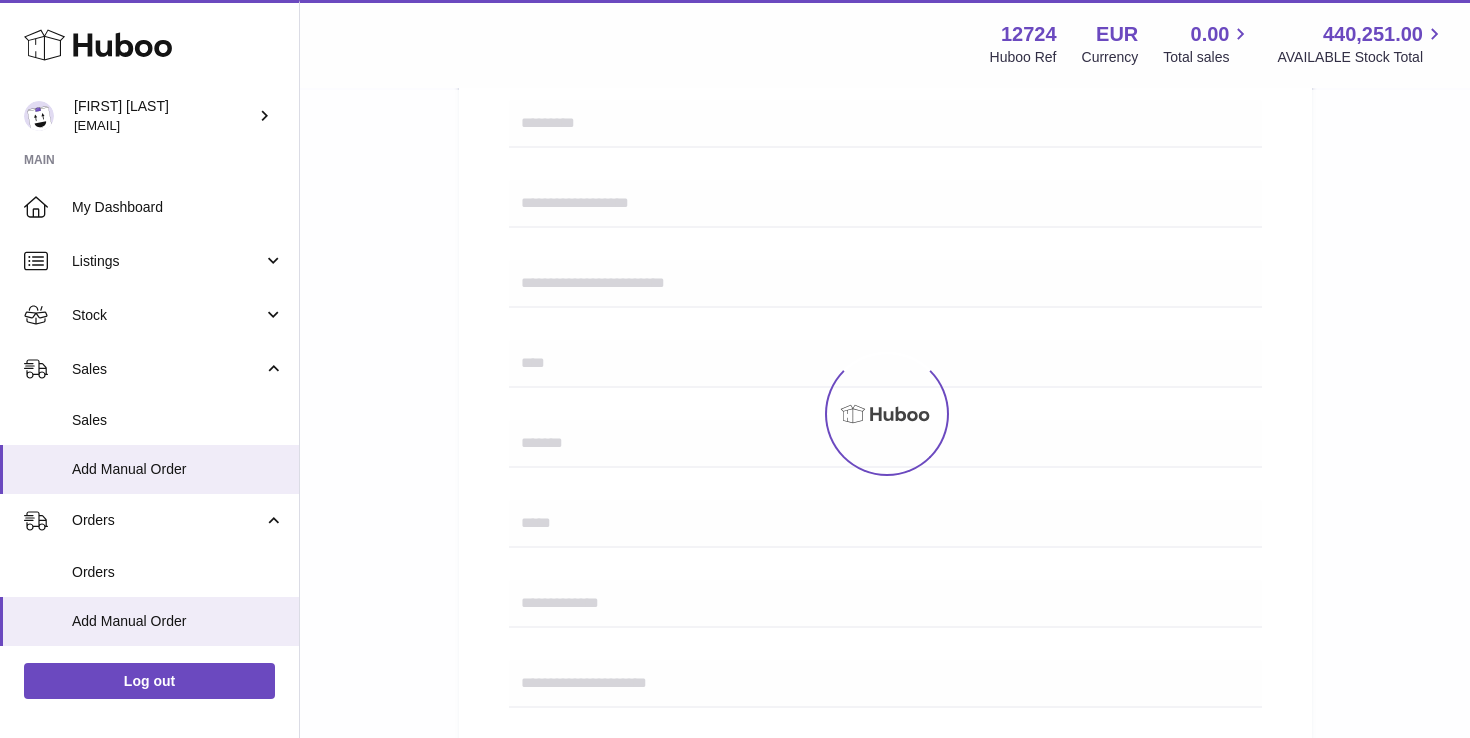 scroll, scrollTop: 317, scrollLeft: 0, axis: vertical 